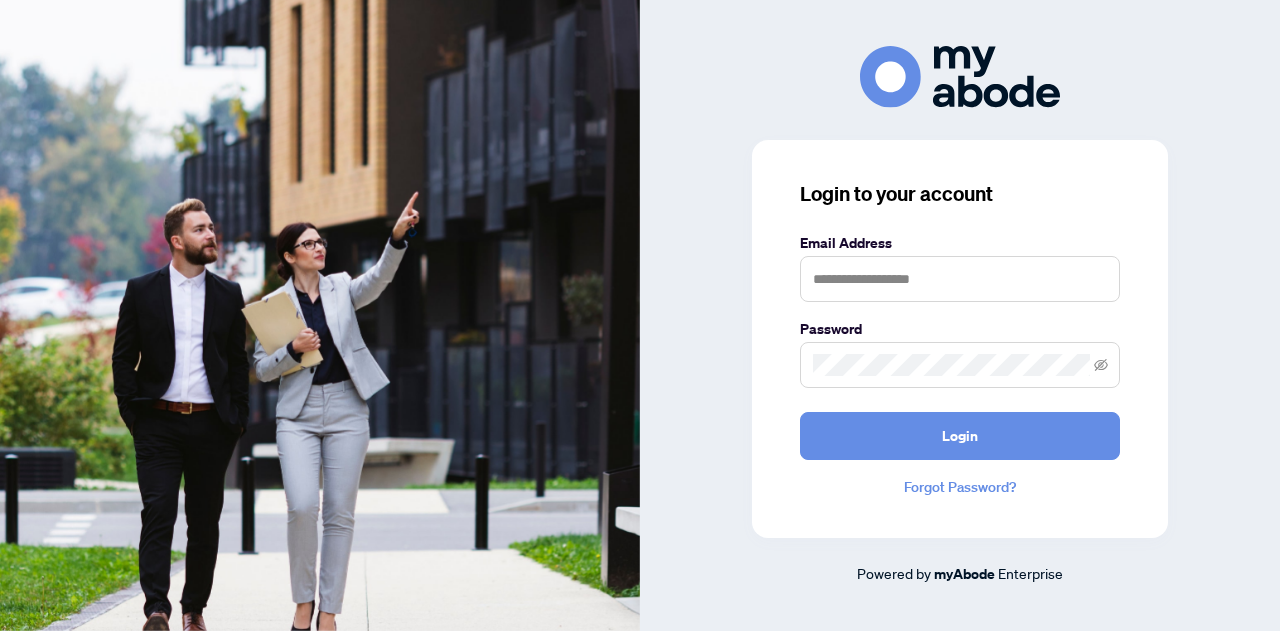 scroll, scrollTop: 0, scrollLeft: 0, axis: both 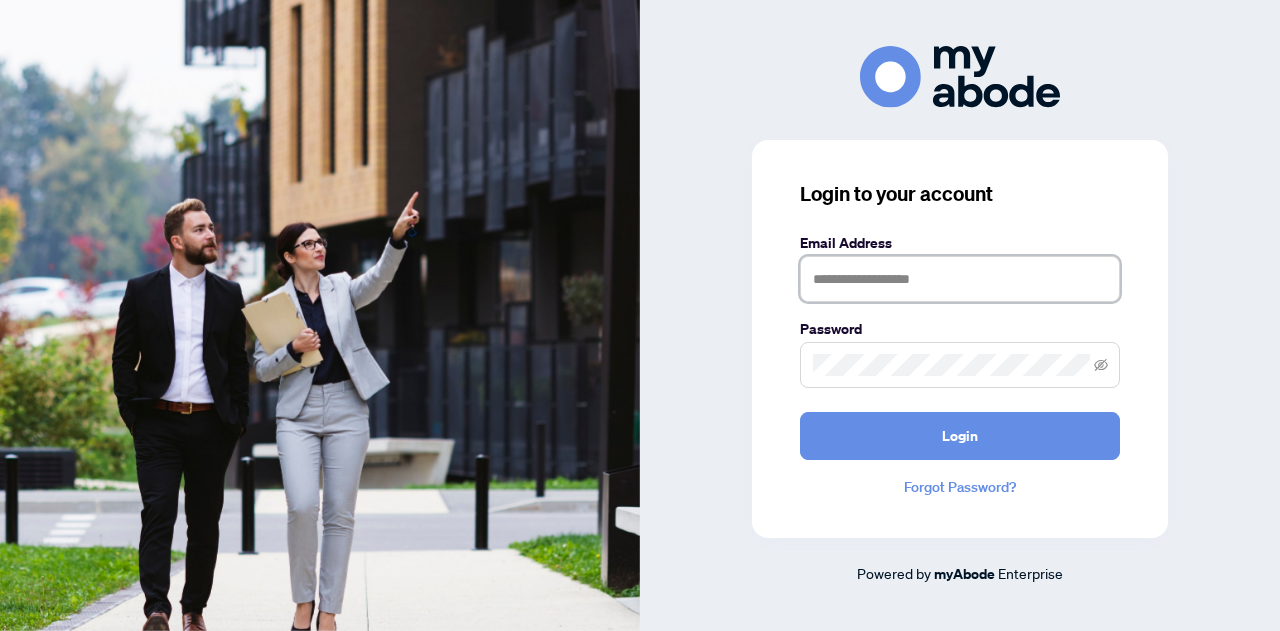 click at bounding box center [960, 279] 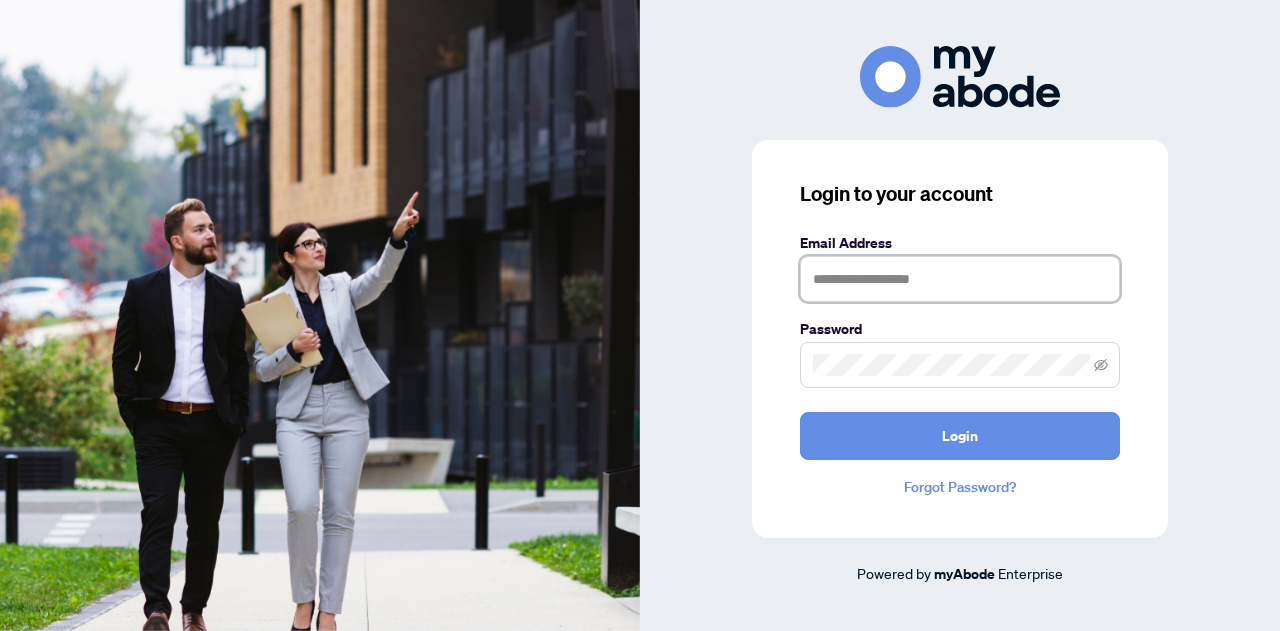 type on "**********" 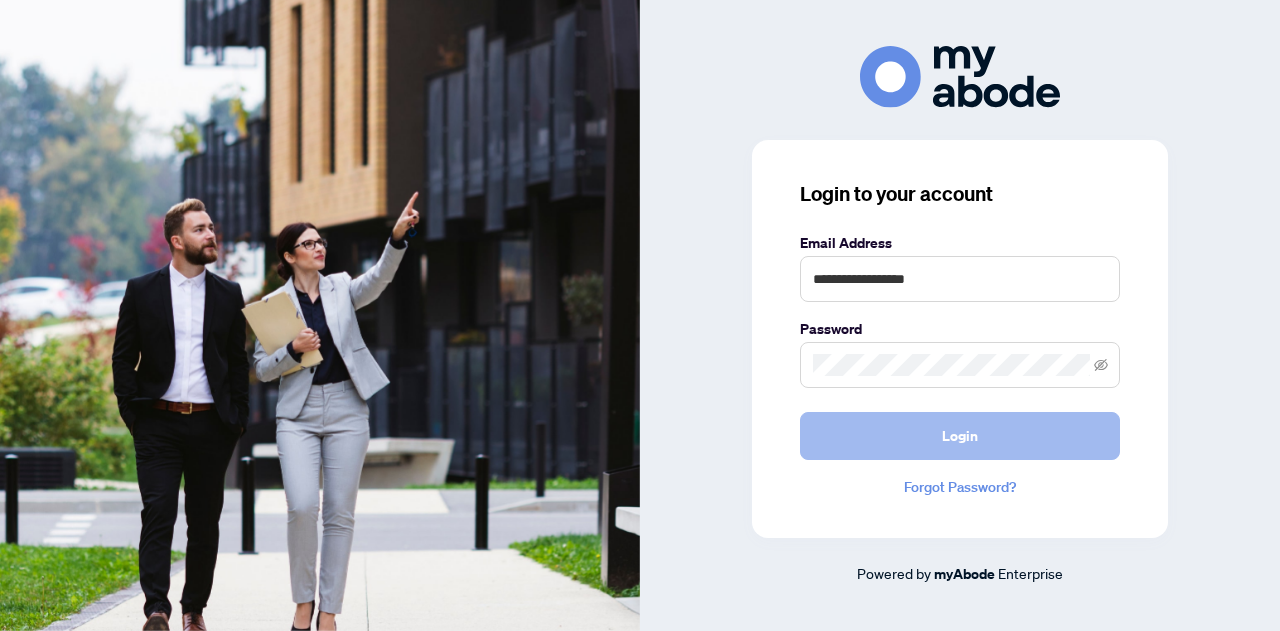 click on "Login" at bounding box center [960, 436] 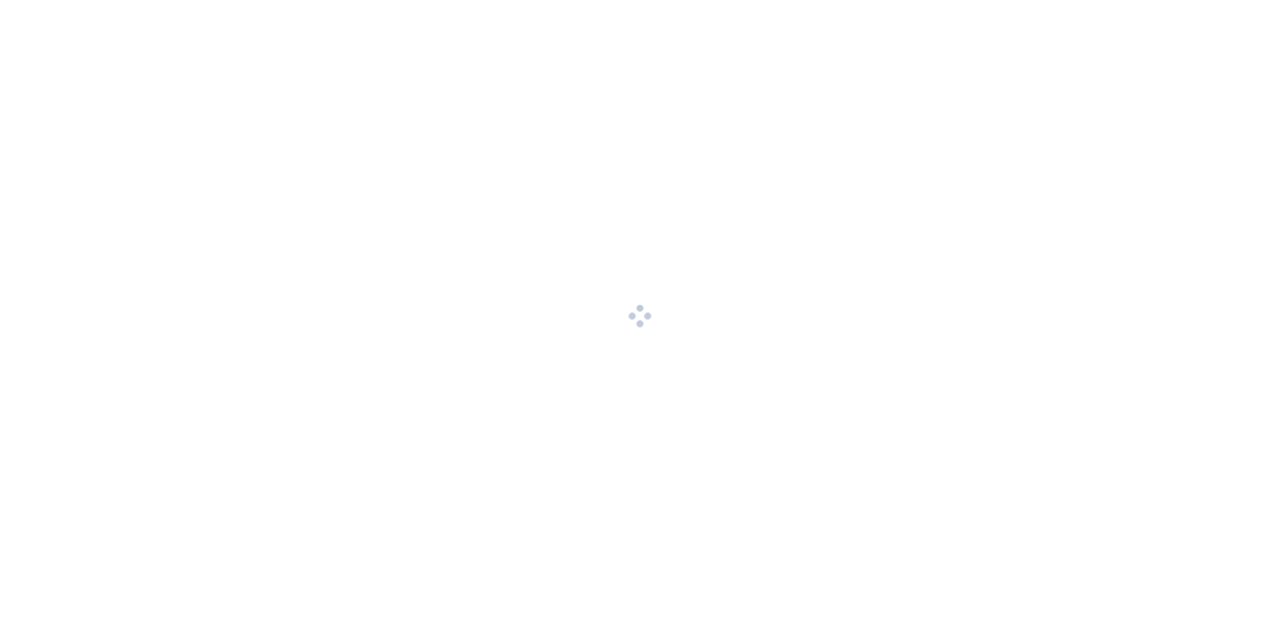 scroll, scrollTop: 0, scrollLeft: 0, axis: both 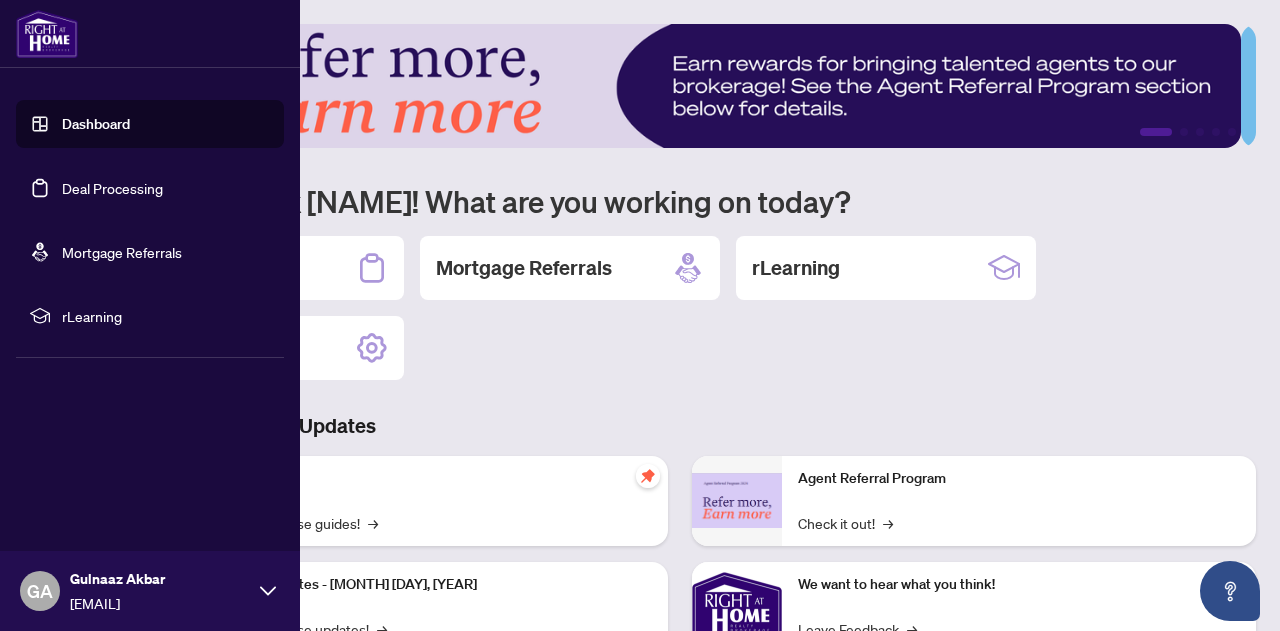 click on "Dashboard" at bounding box center [96, 124] 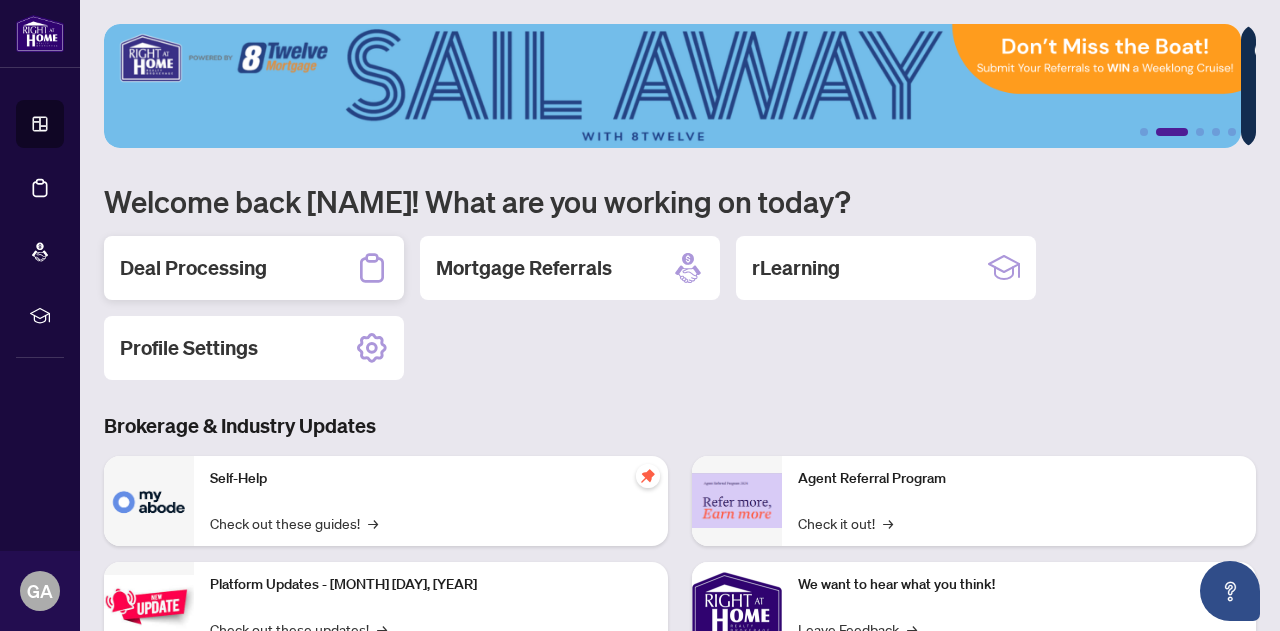 click on "Deal Processing" at bounding box center (193, 268) 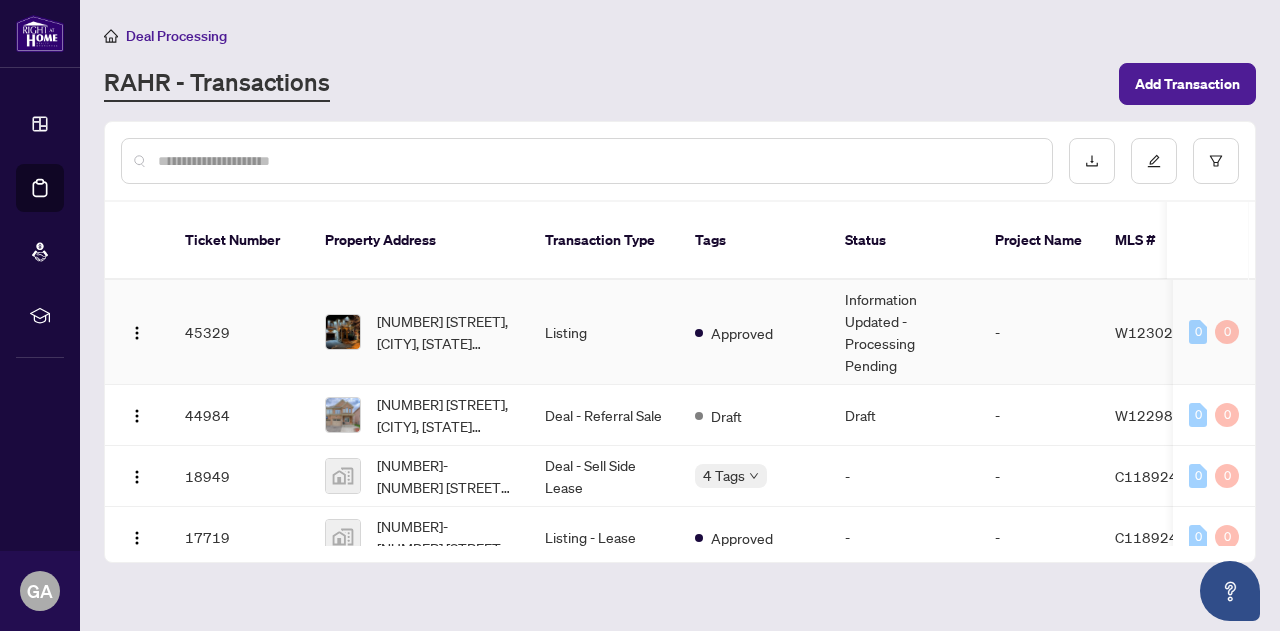 click on "[NUMBER] [STREET], [CITY], [STATE] [POSTAL_CODE], [COUNTRY]" at bounding box center (445, 332) 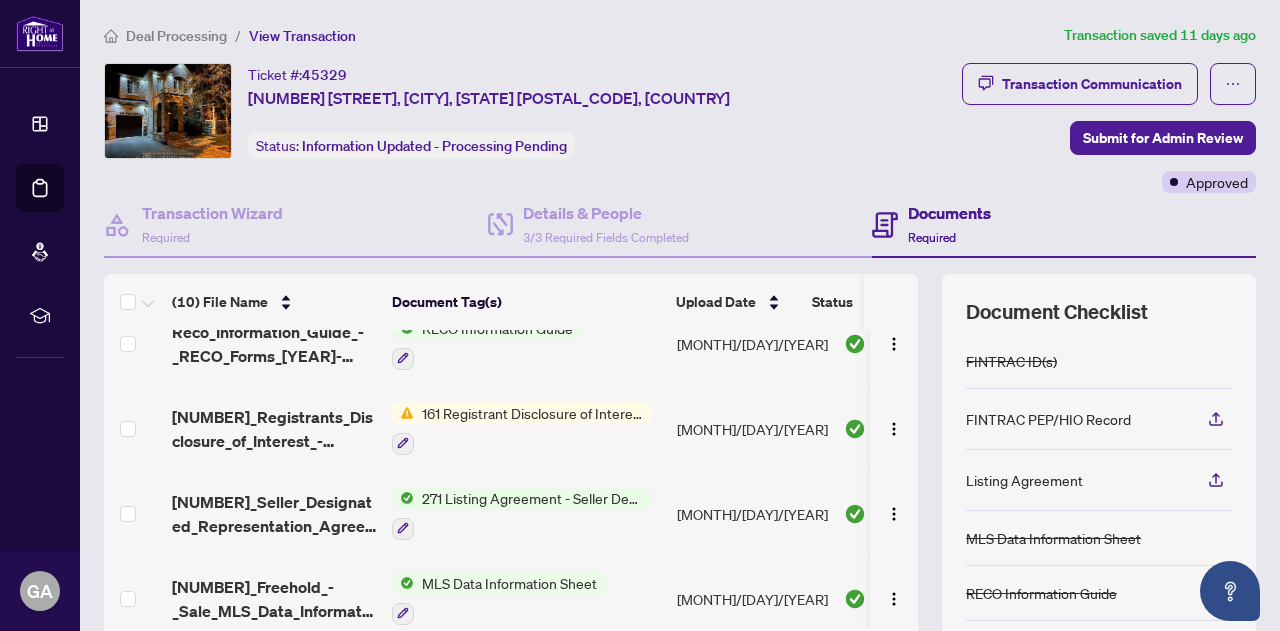scroll, scrollTop: 552, scrollLeft: 0, axis: vertical 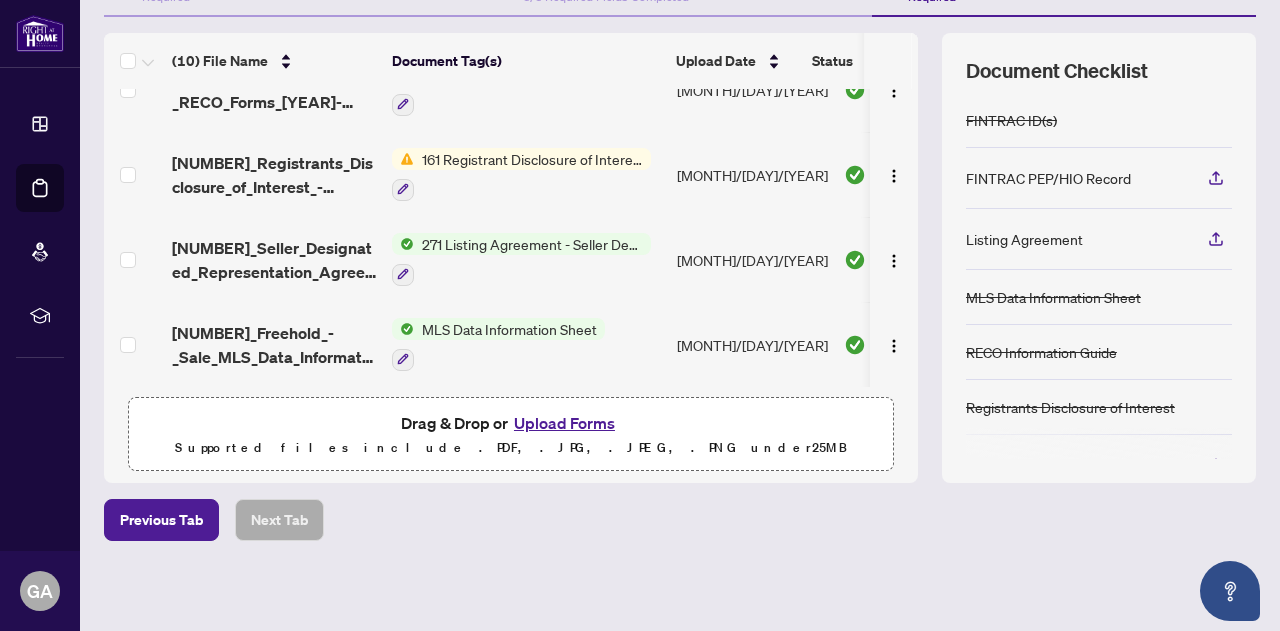 click on "Upload Forms" at bounding box center [564, 423] 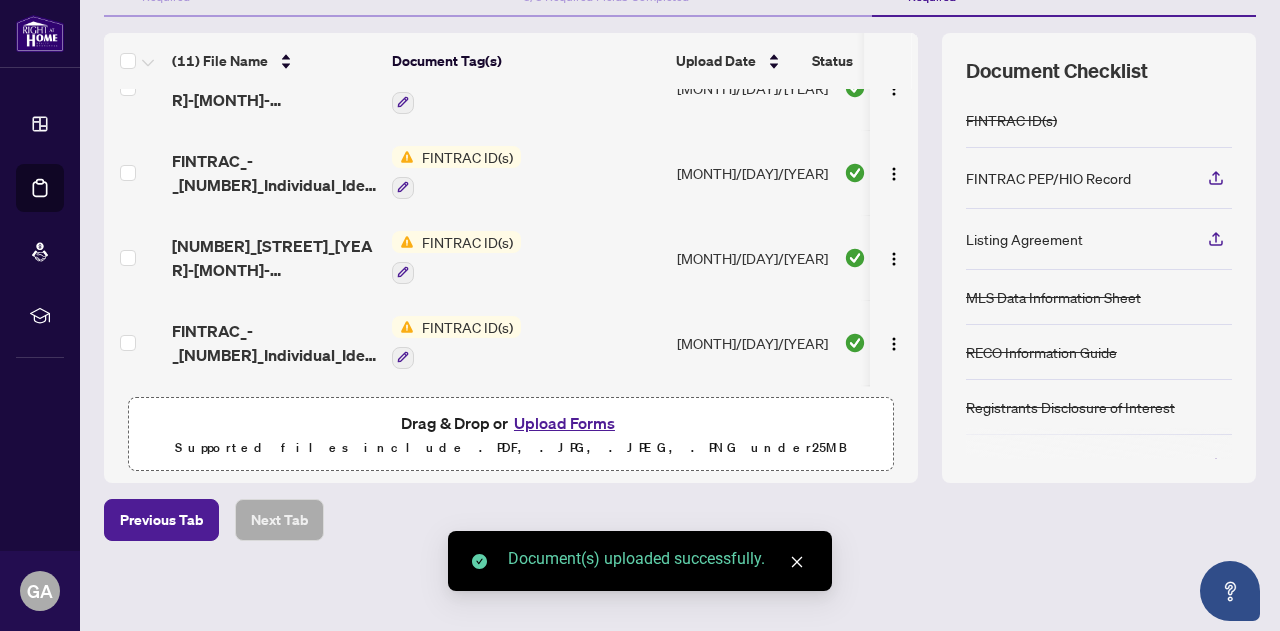 scroll, scrollTop: 0, scrollLeft: 0, axis: both 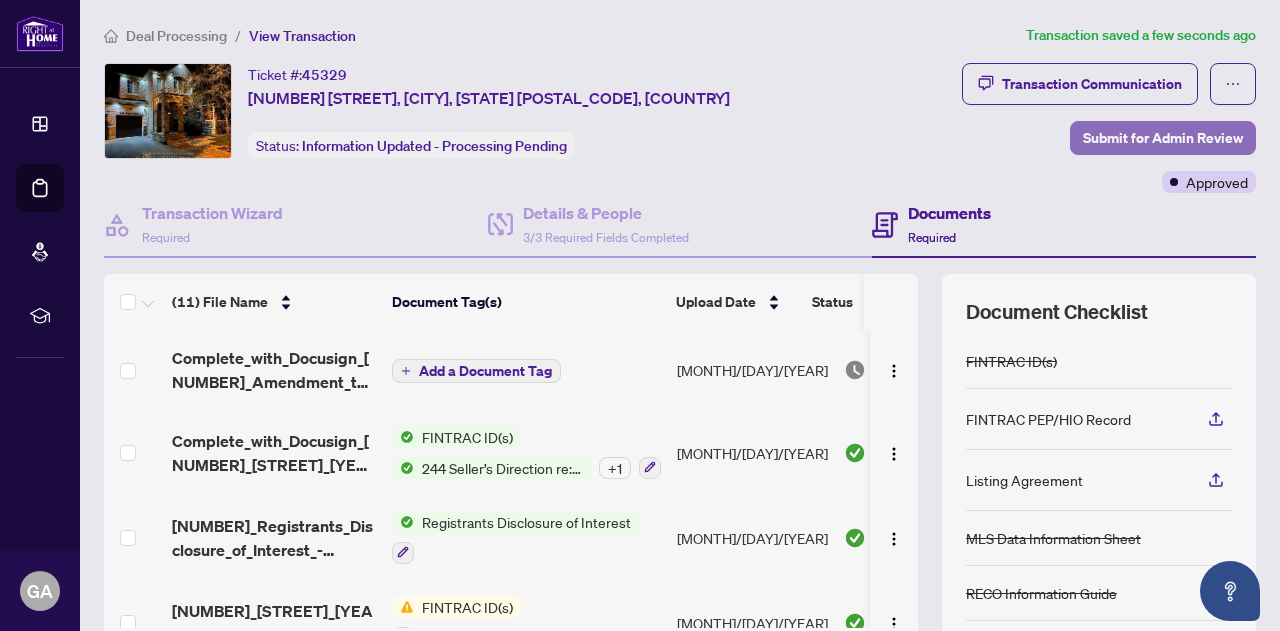 click on "Submit for Admin Review" at bounding box center [1163, 138] 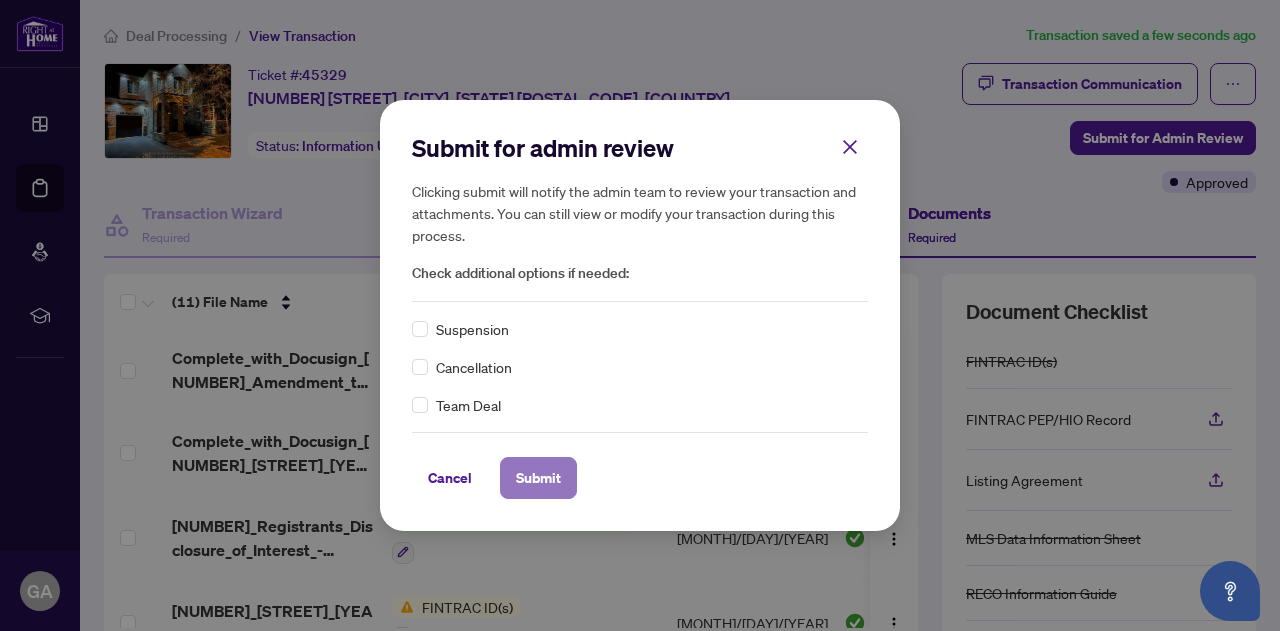 click on "Submit" at bounding box center (538, 478) 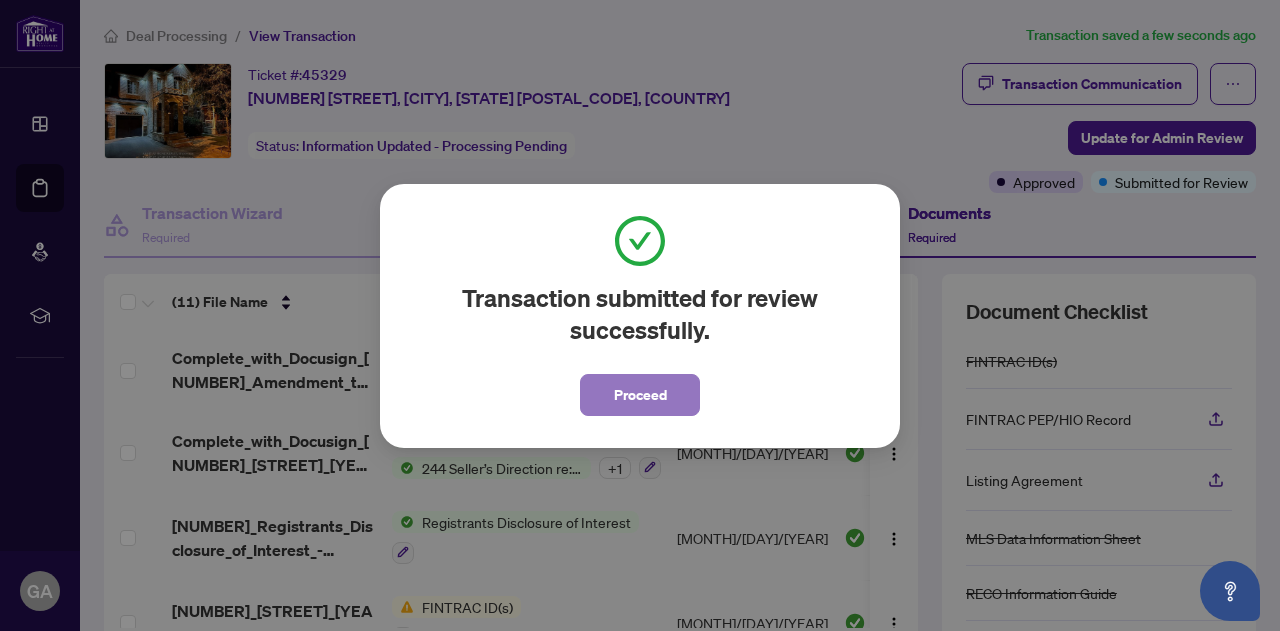 click on "Proceed" at bounding box center (640, 395) 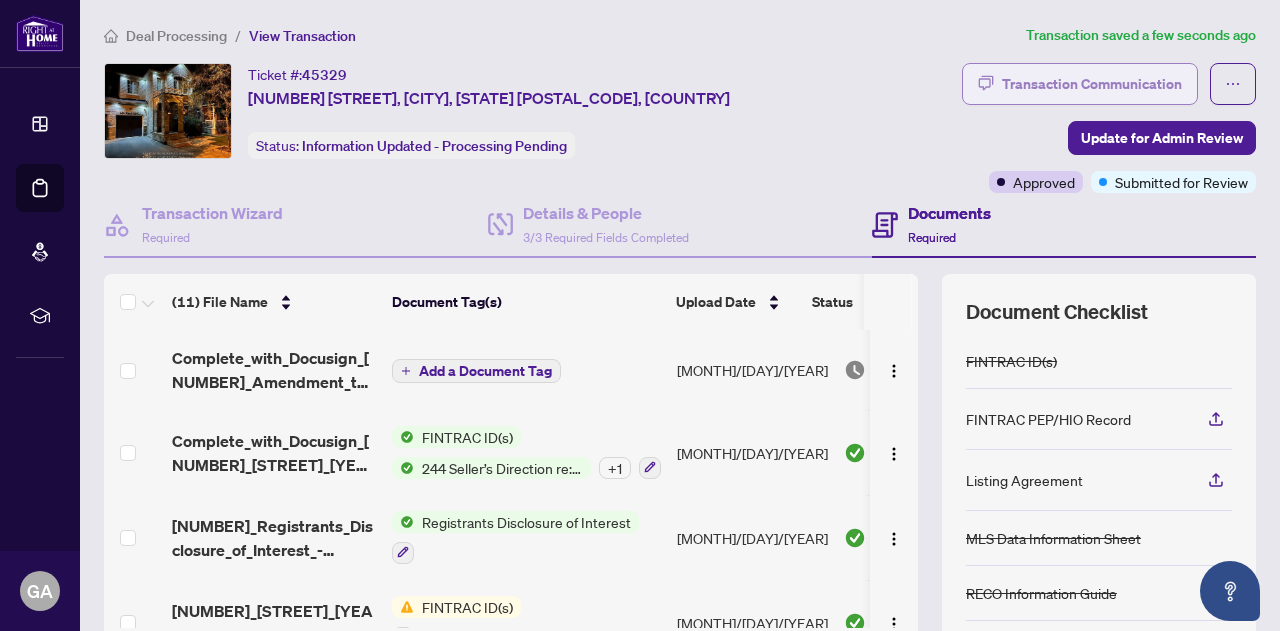 click on "Transaction Communication" at bounding box center [1092, 84] 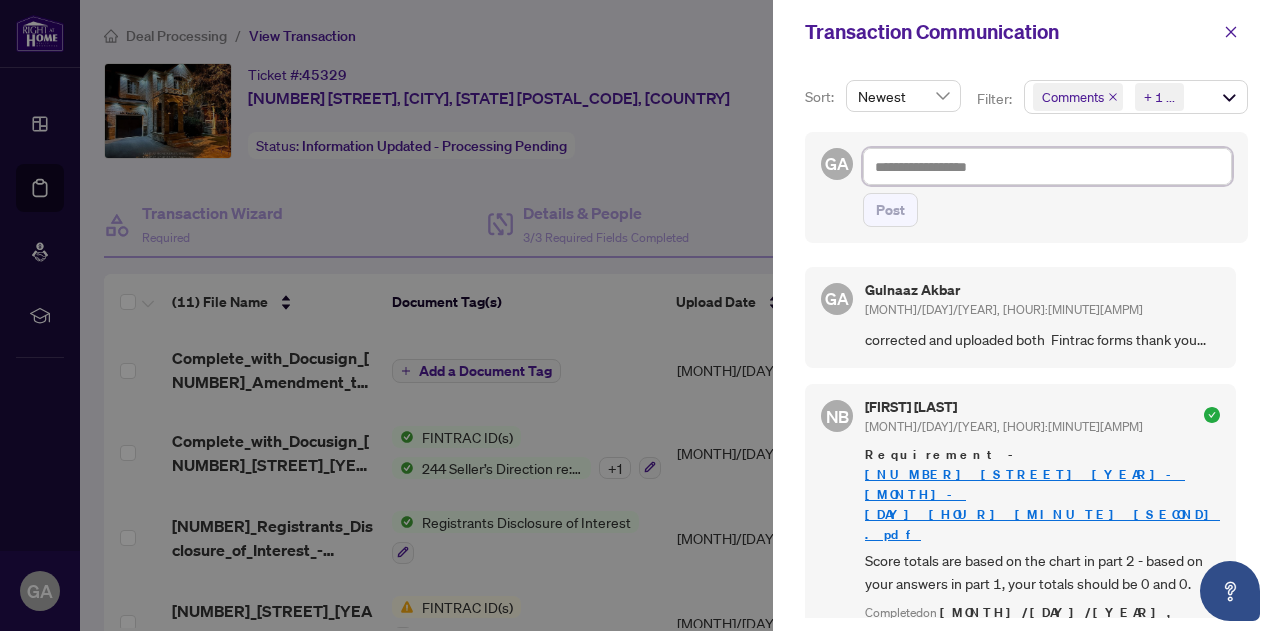click at bounding box center [1047, 166] 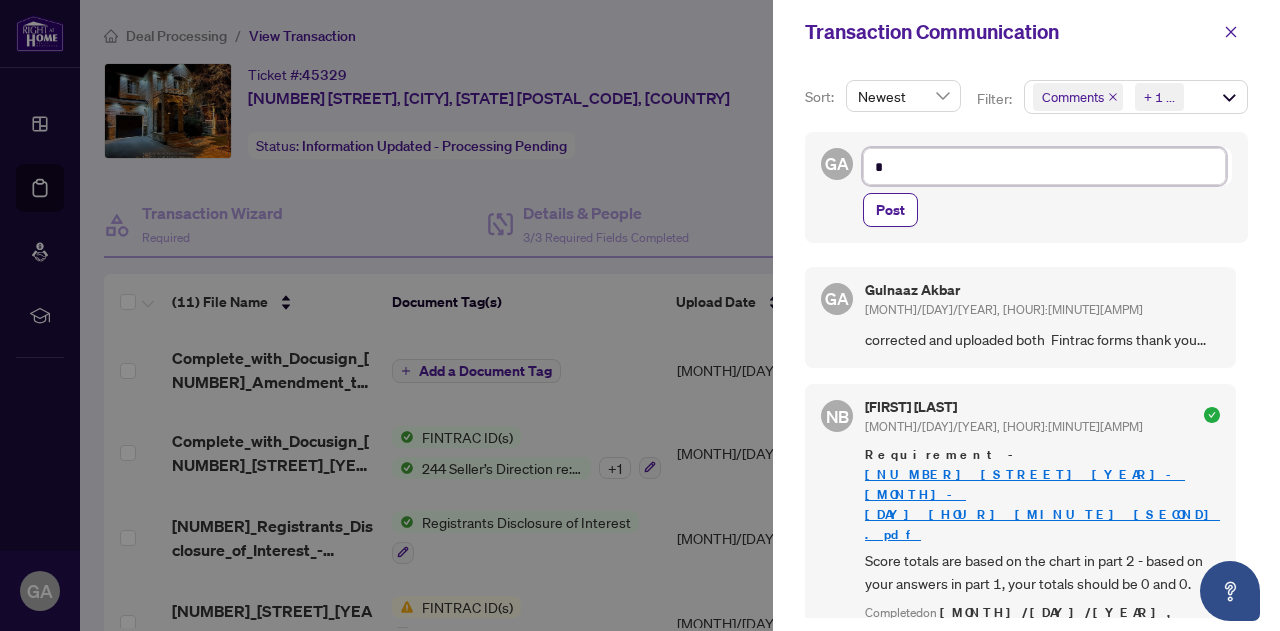 type on "**" 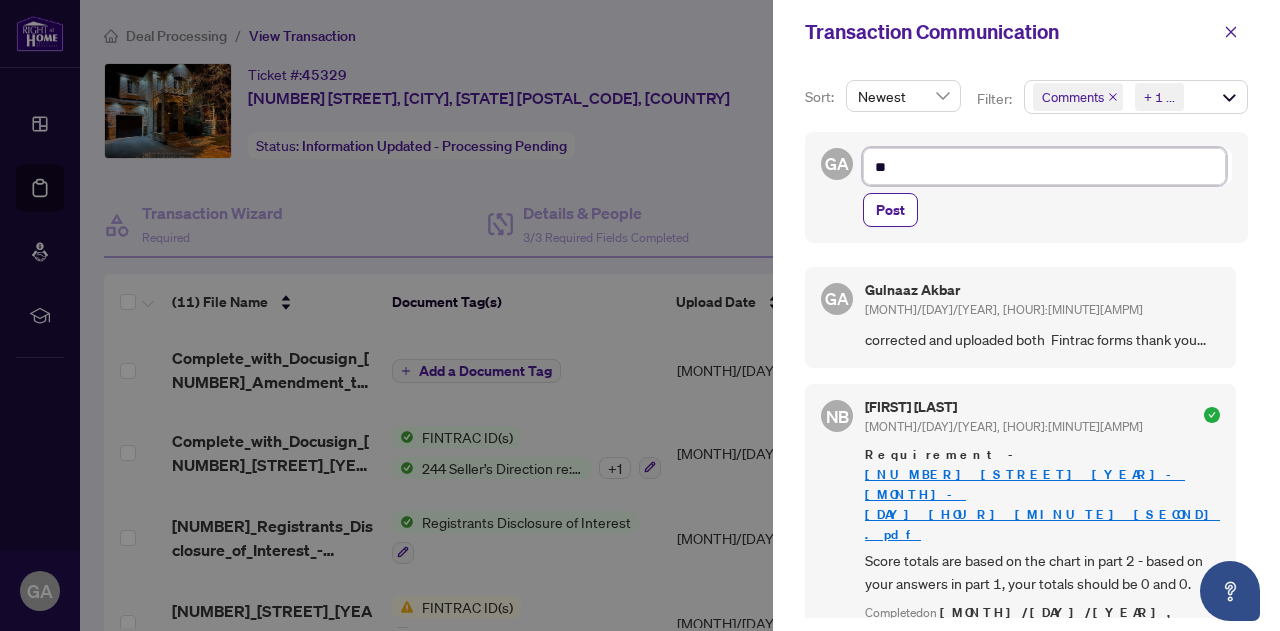 type on "***" 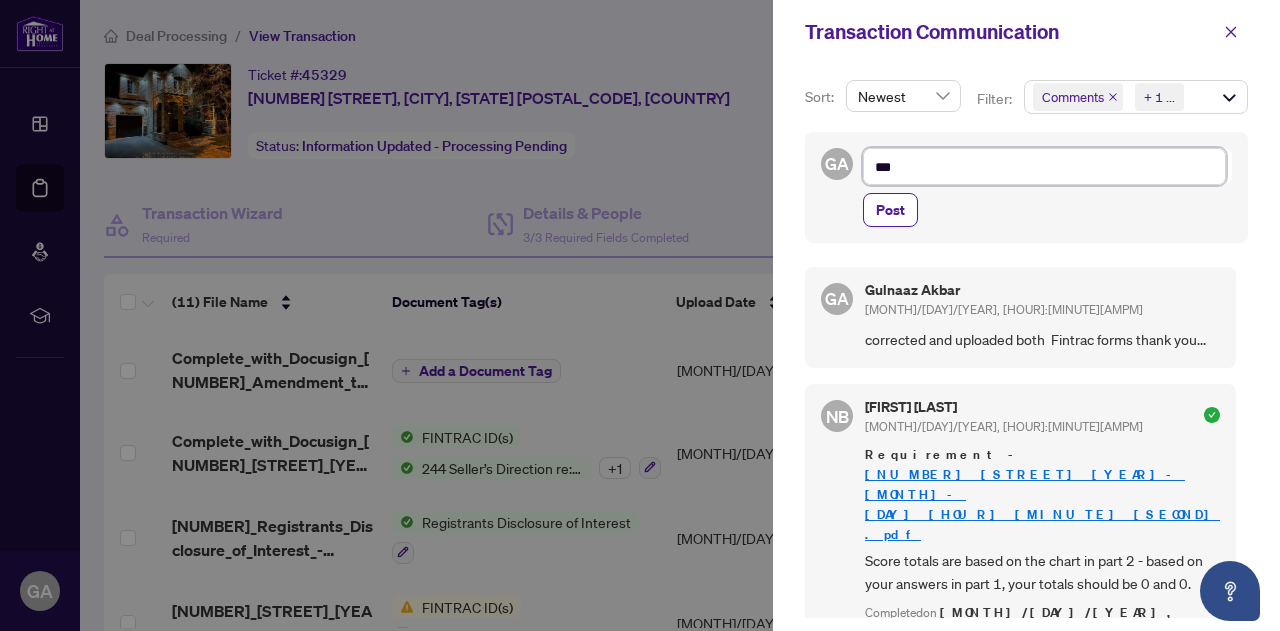 type on "****" 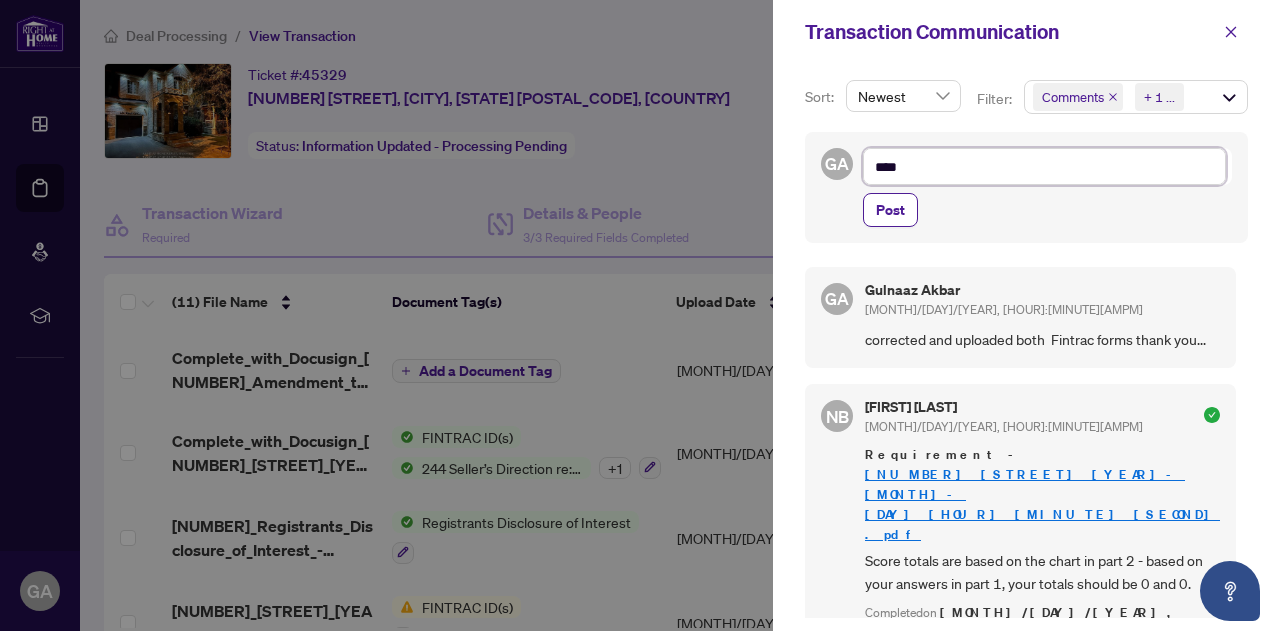 type on "*****" 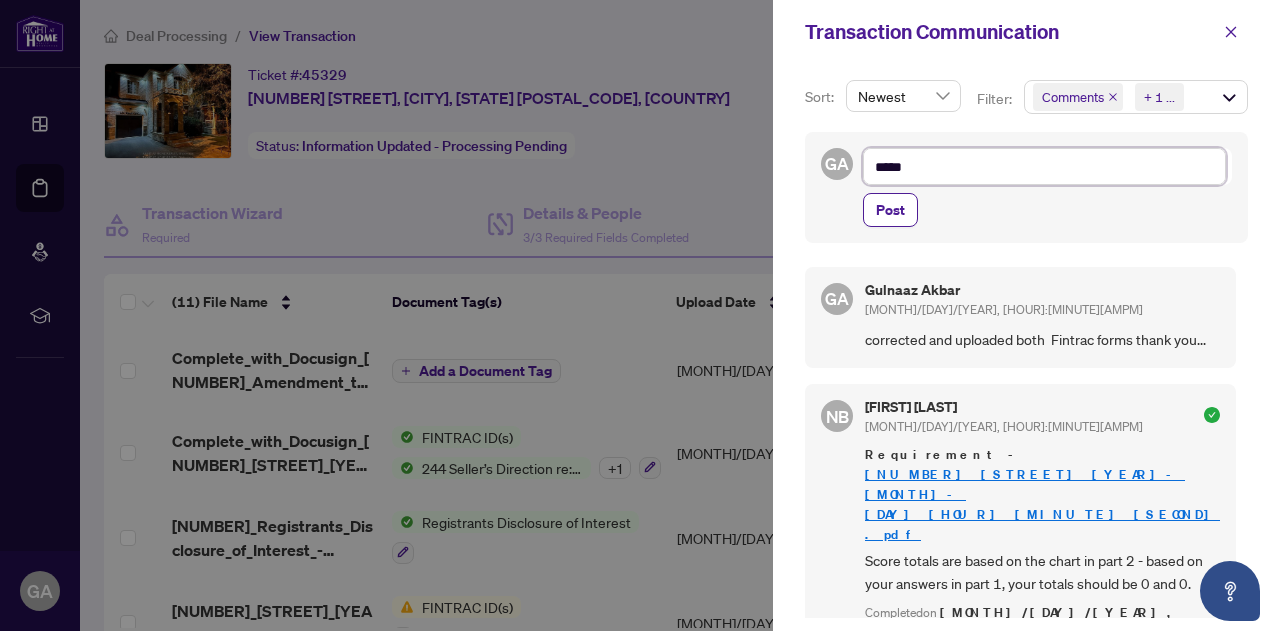 type on "******" 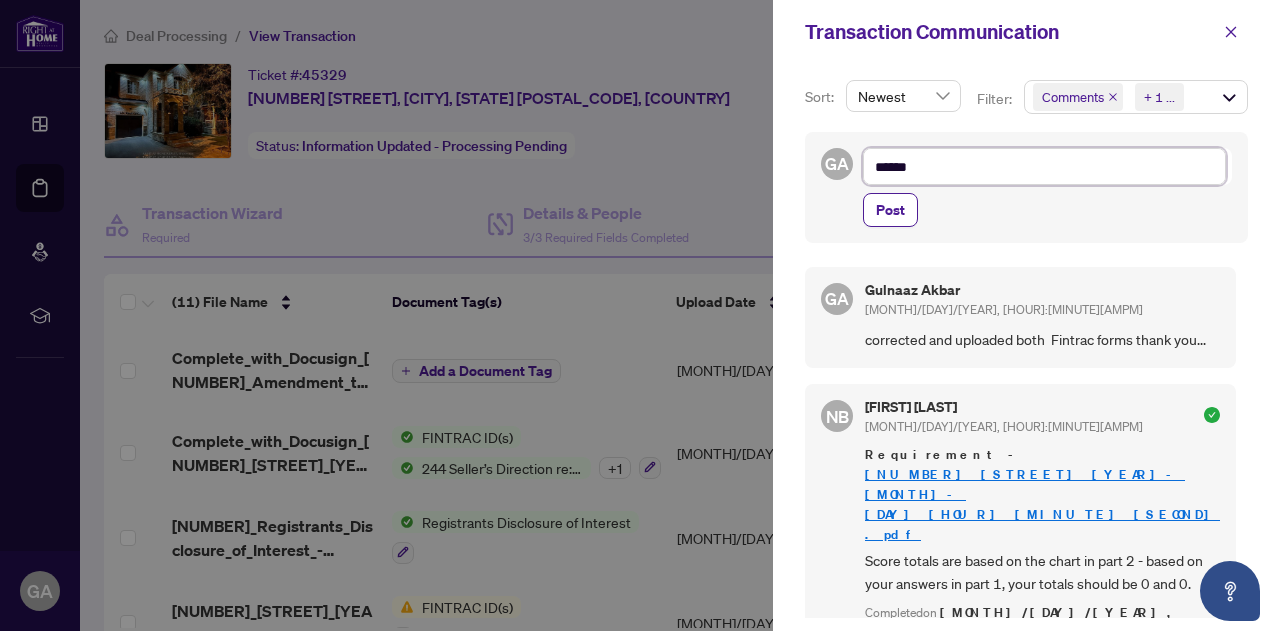 type on "*******" 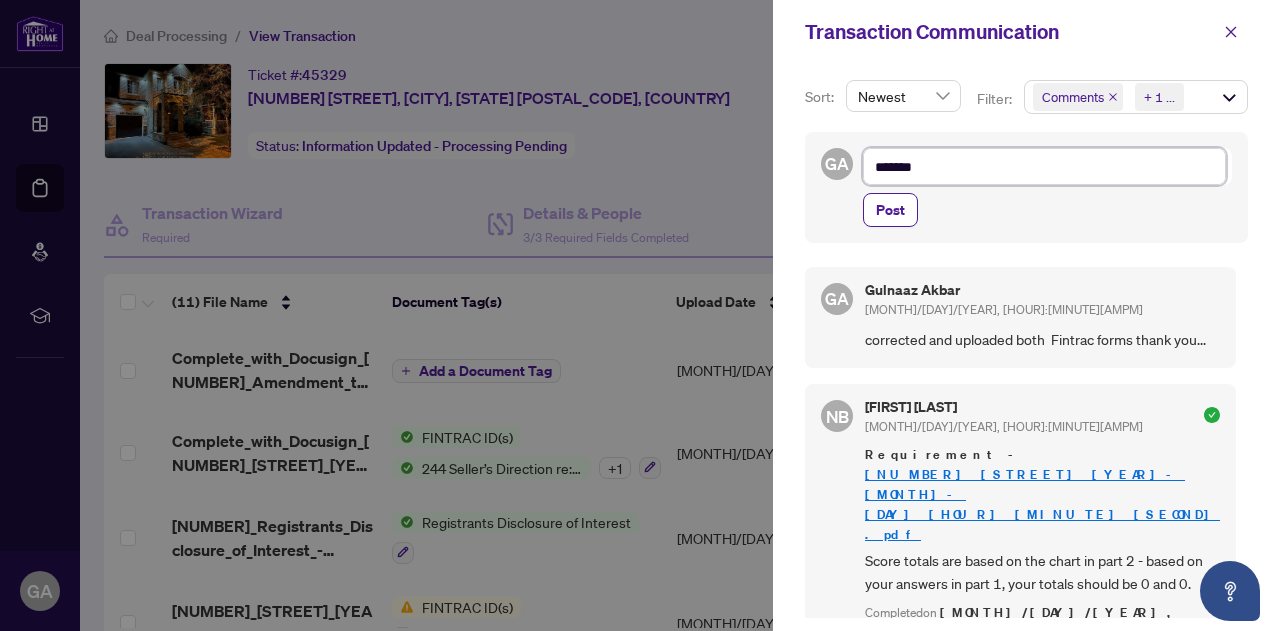 type on "********" 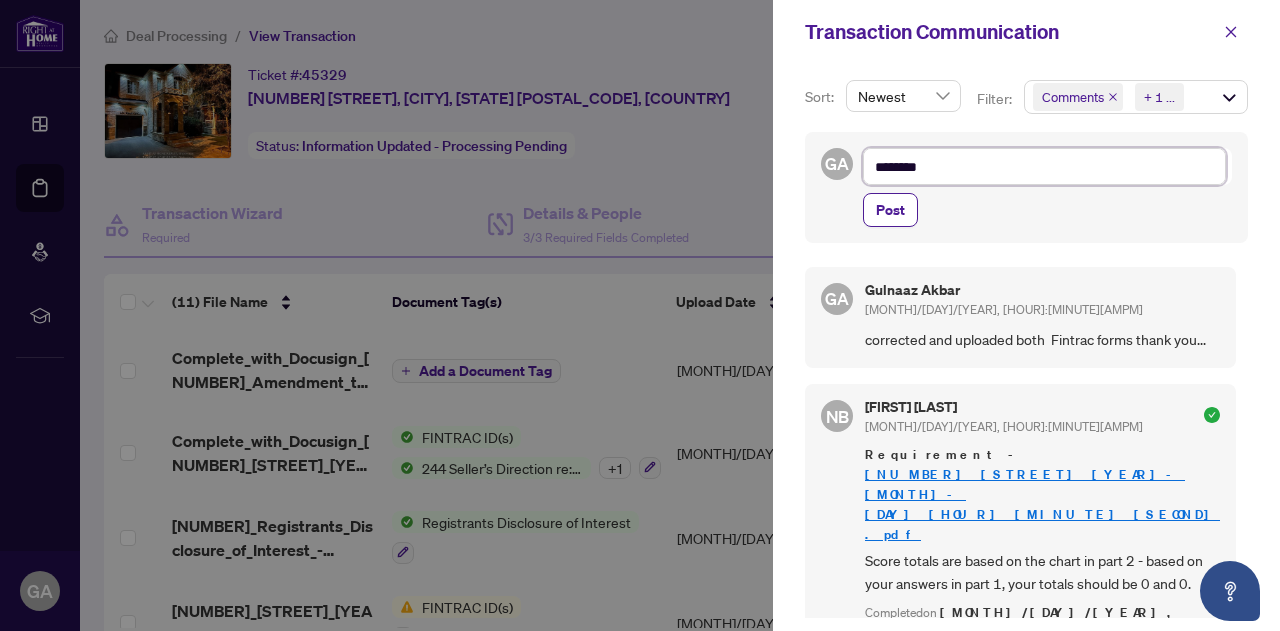type on "********" 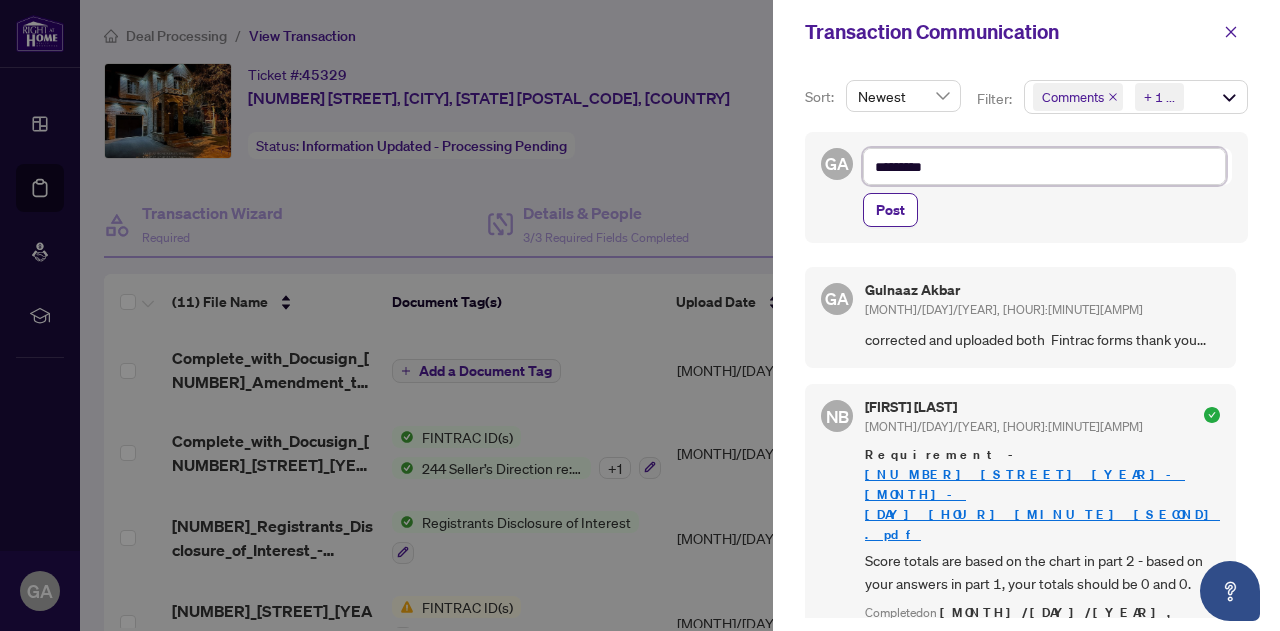 type on "********" 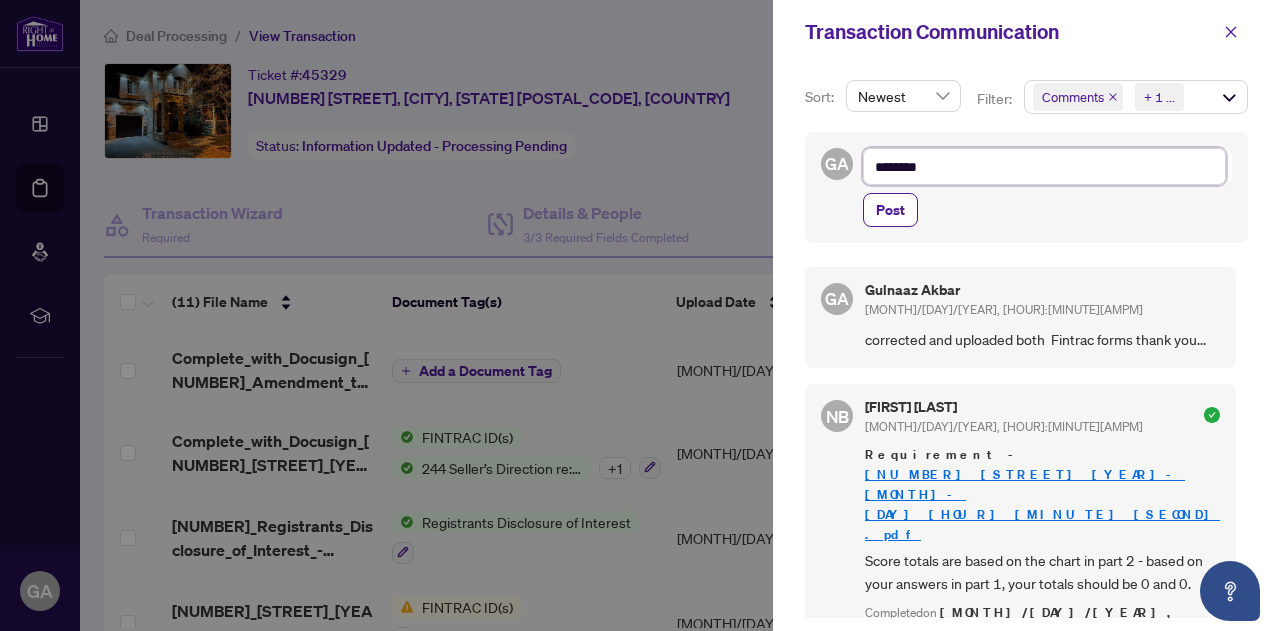 type on "*******" 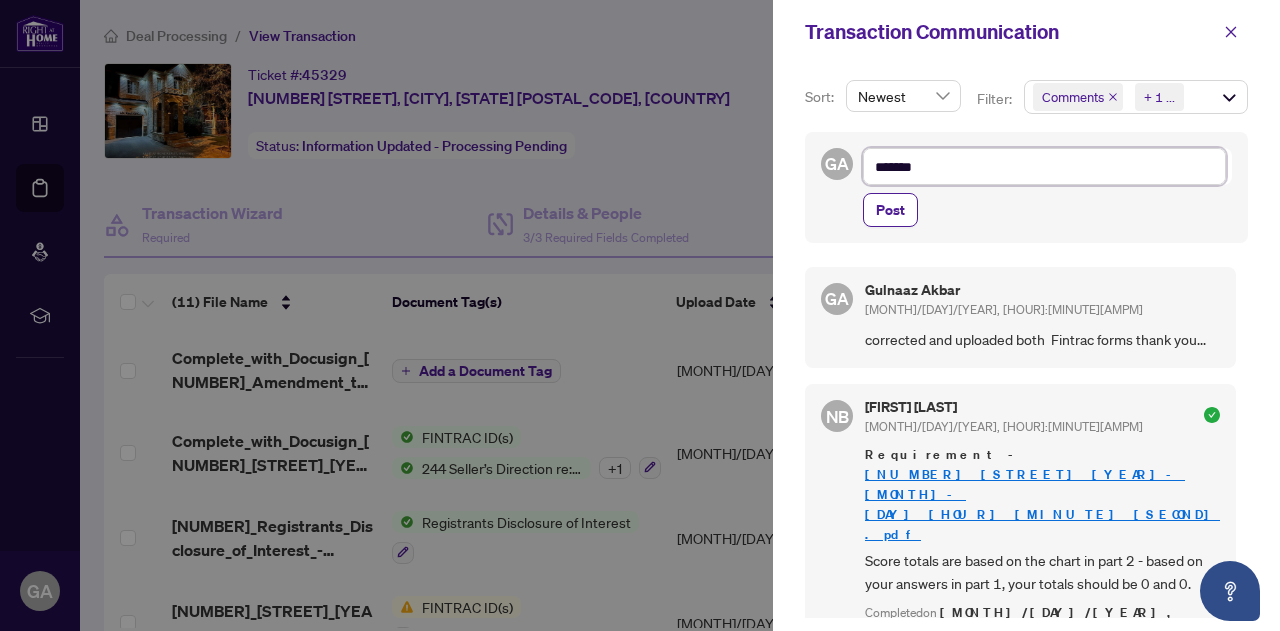 type on "******" 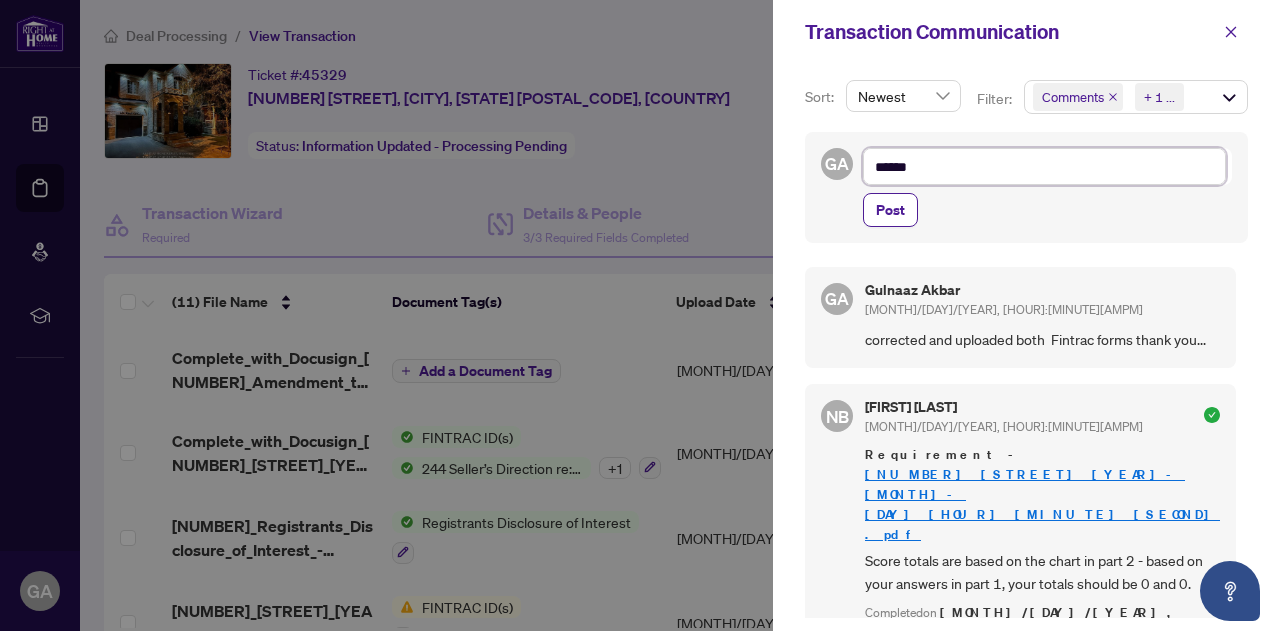 type on "*****" 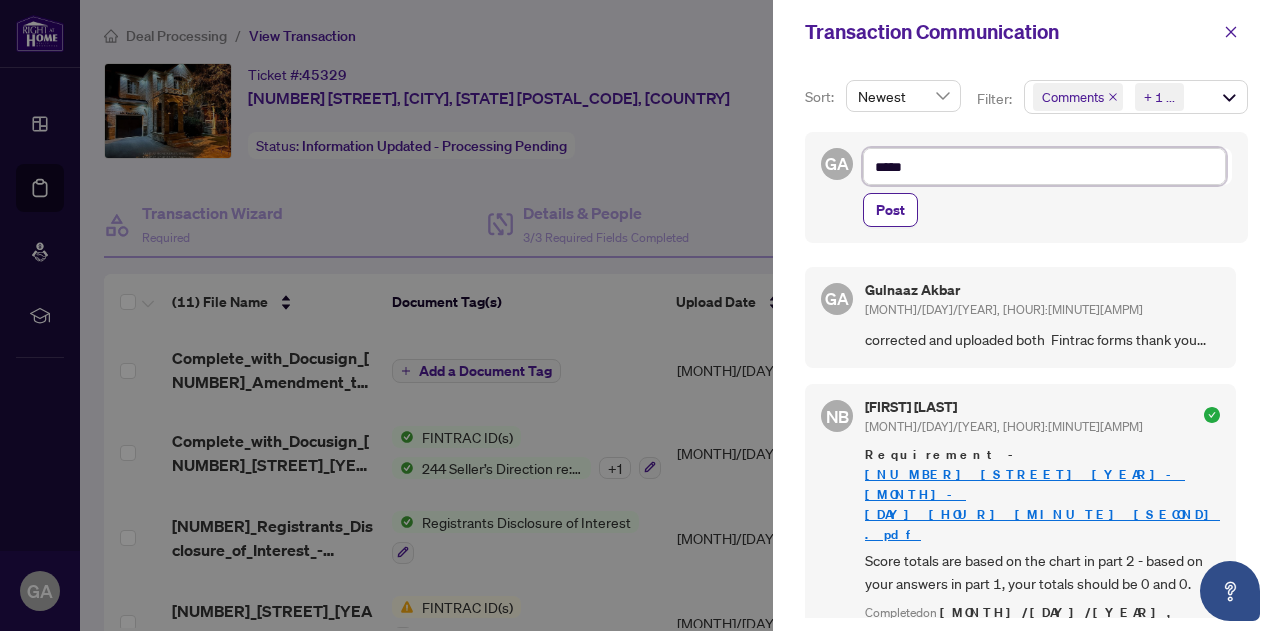 type on "****" 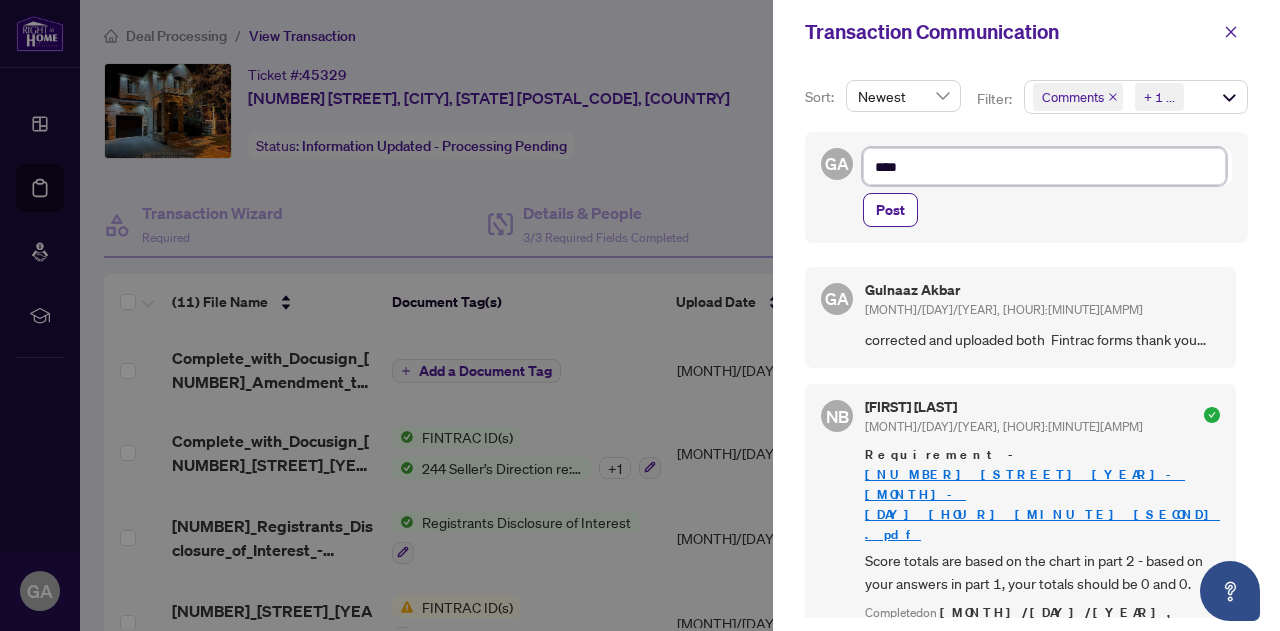 type on "***" 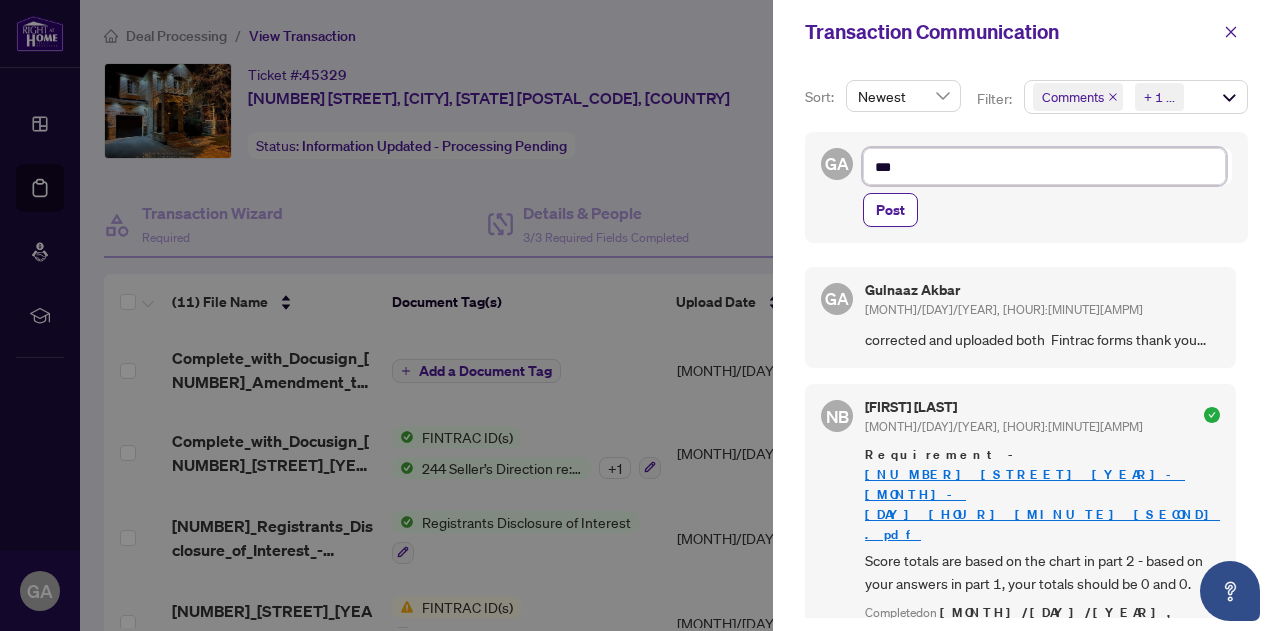 type on "**" 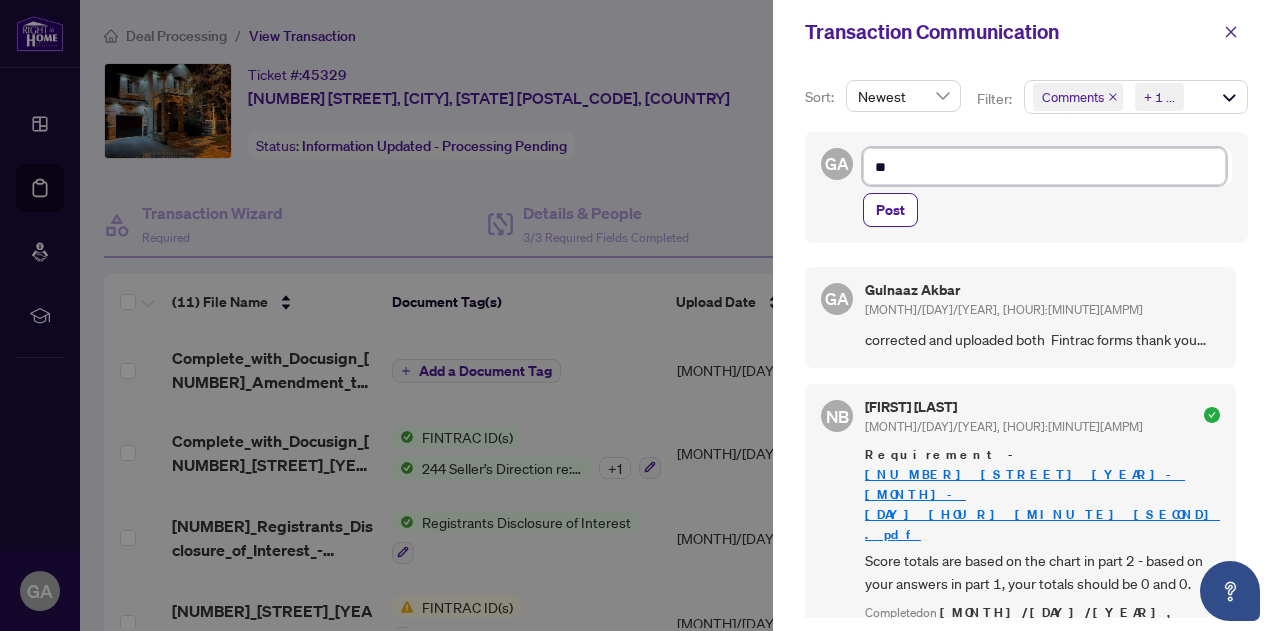 type on "***" 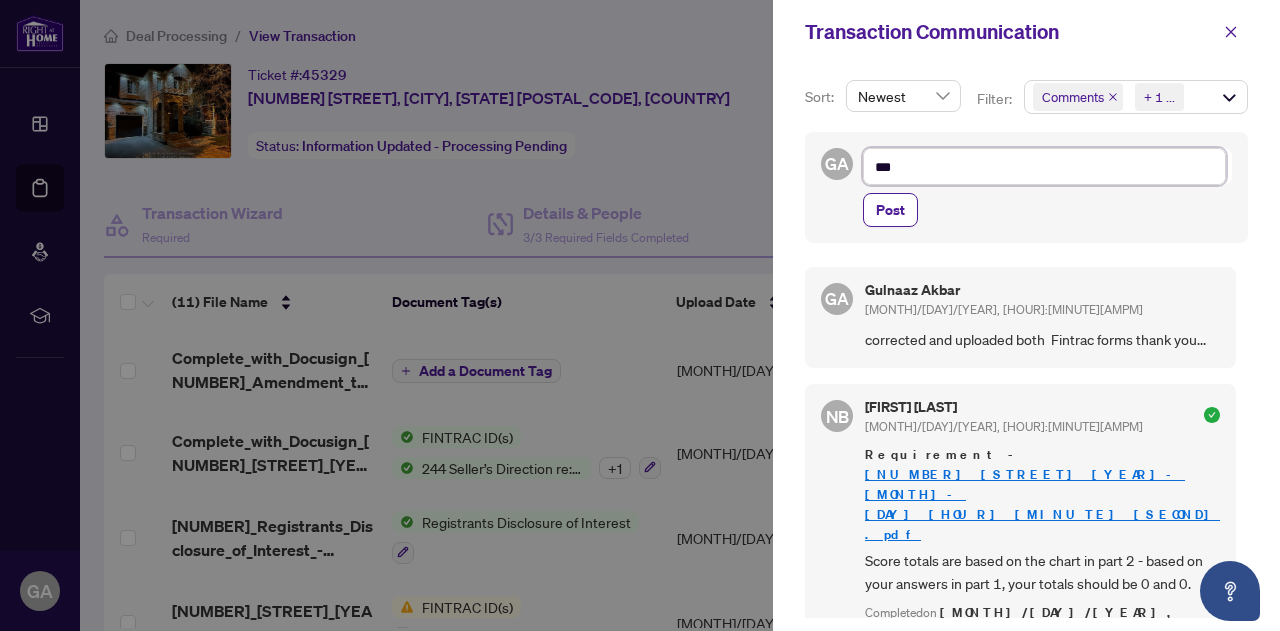 type on "****" 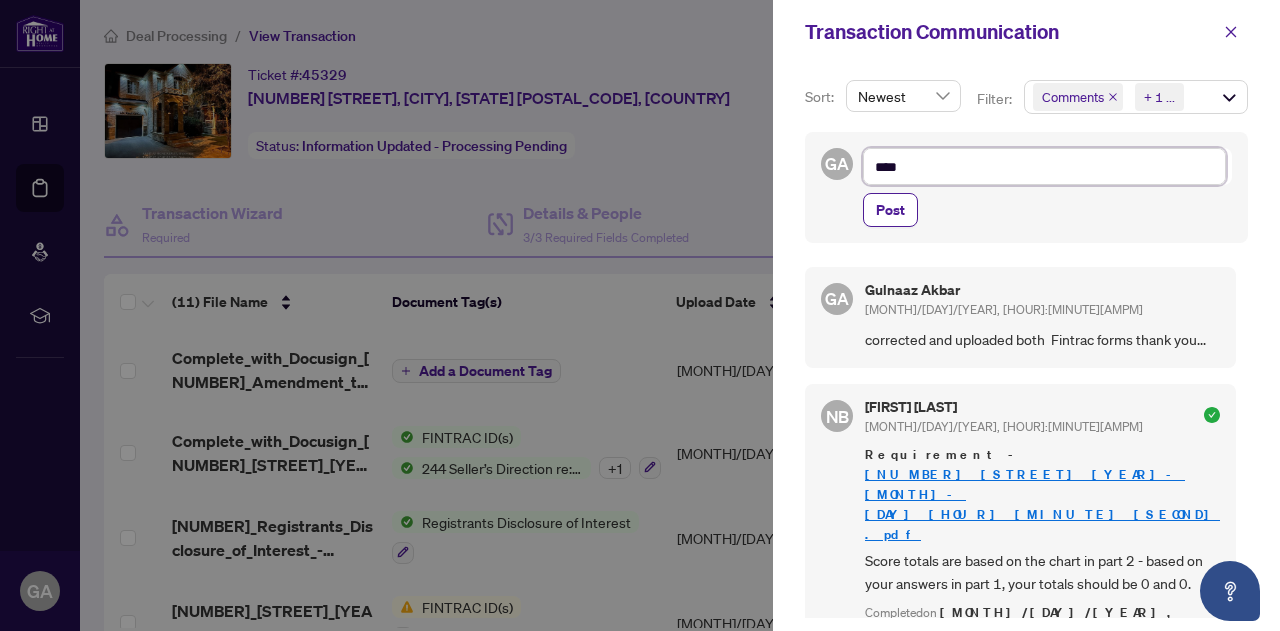 type on "*****" 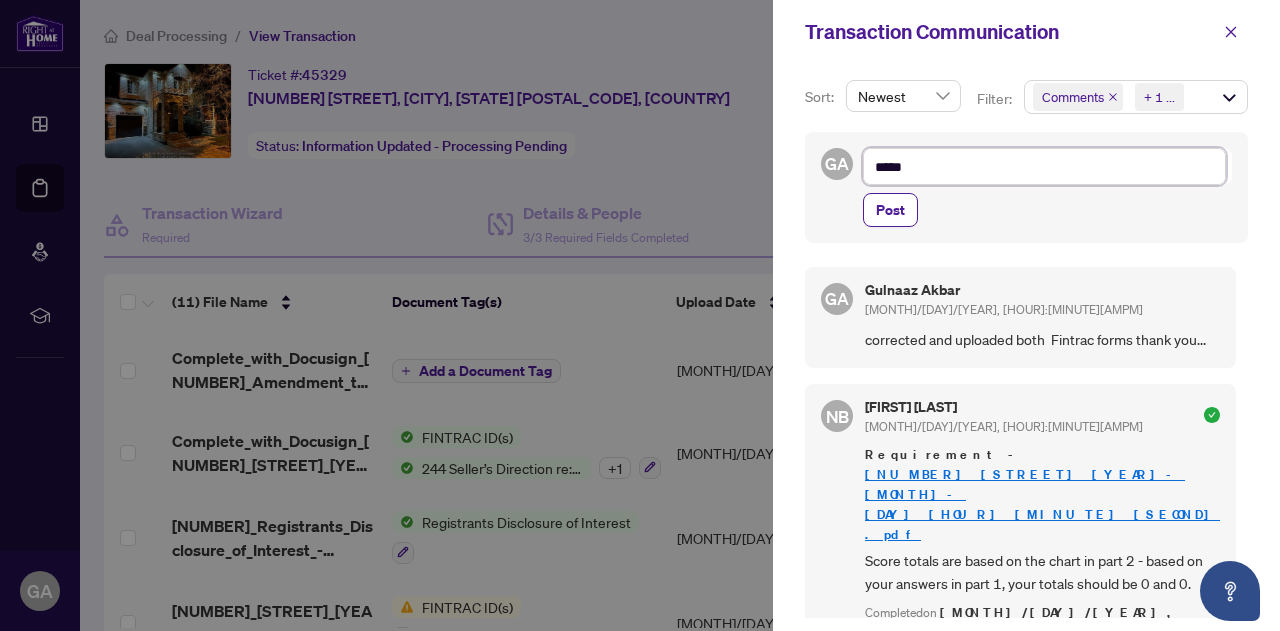 type on "******" 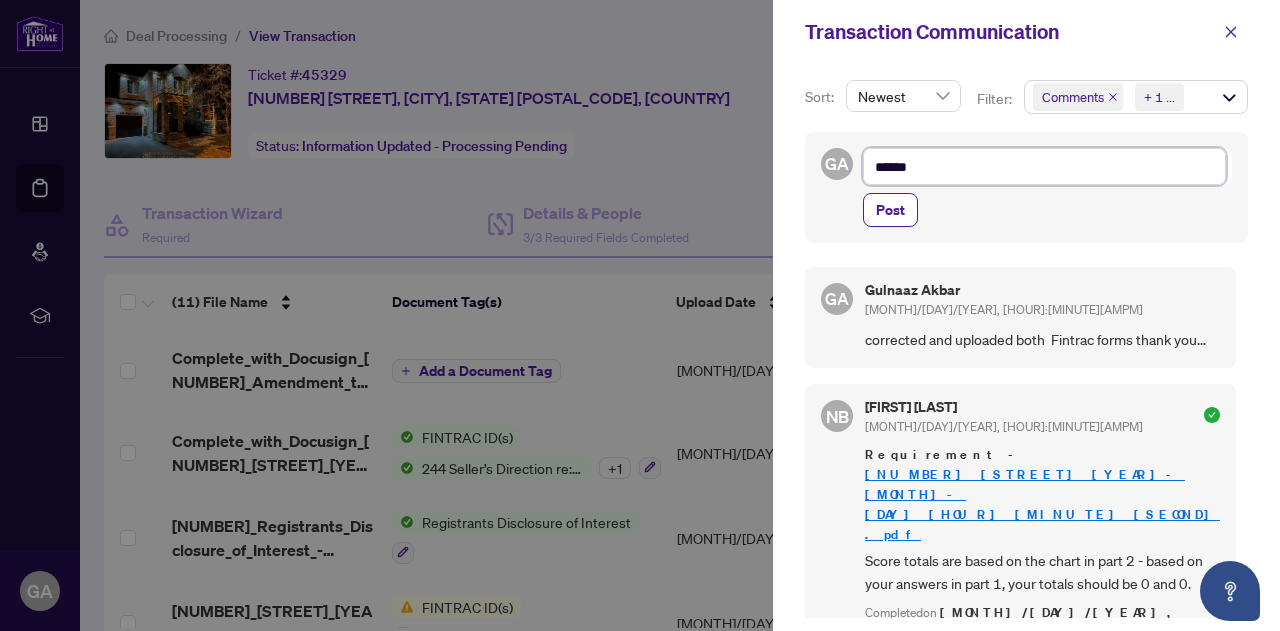 type on "*******" 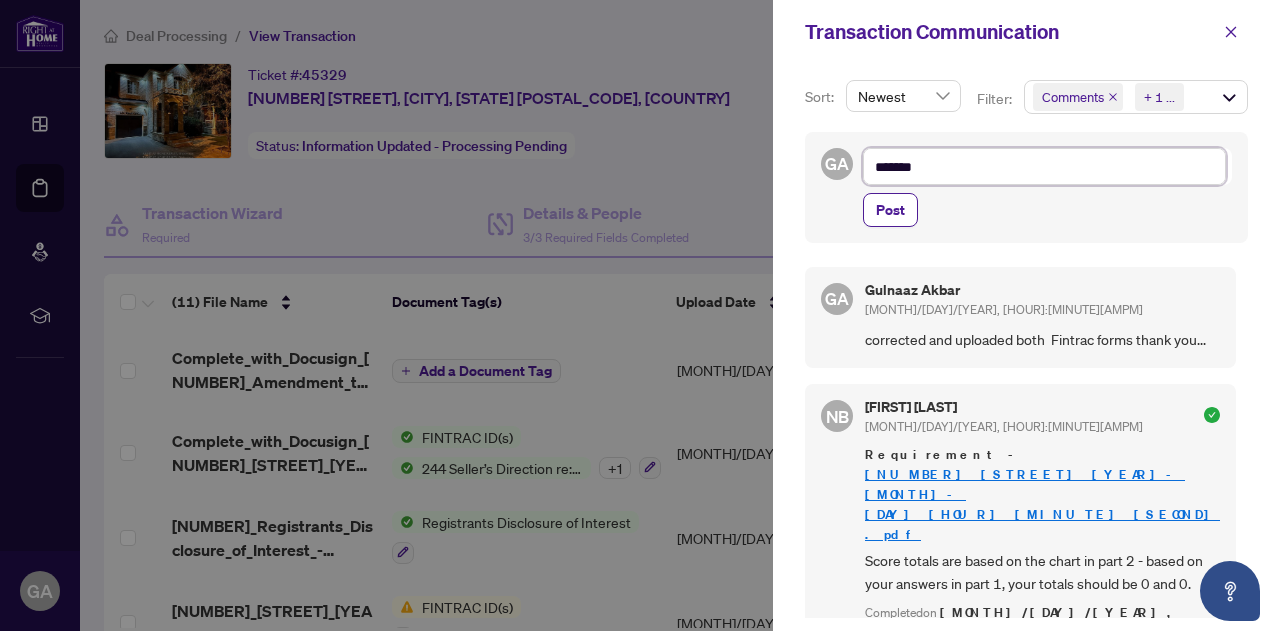 type on "********" 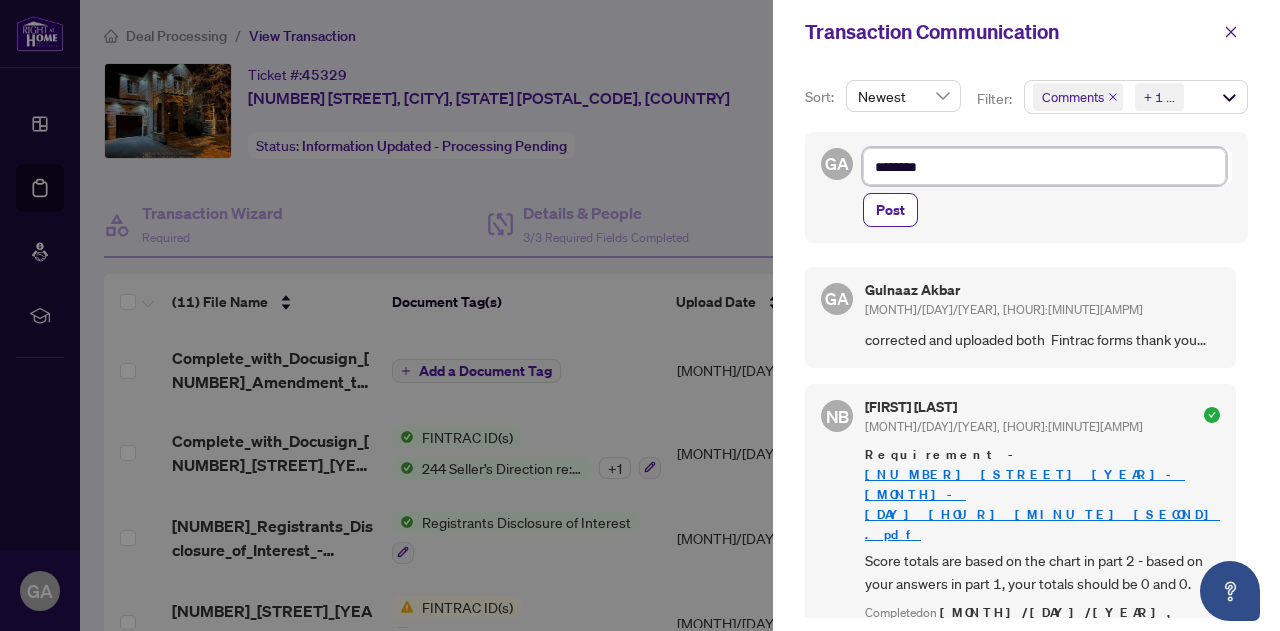 type on "********" 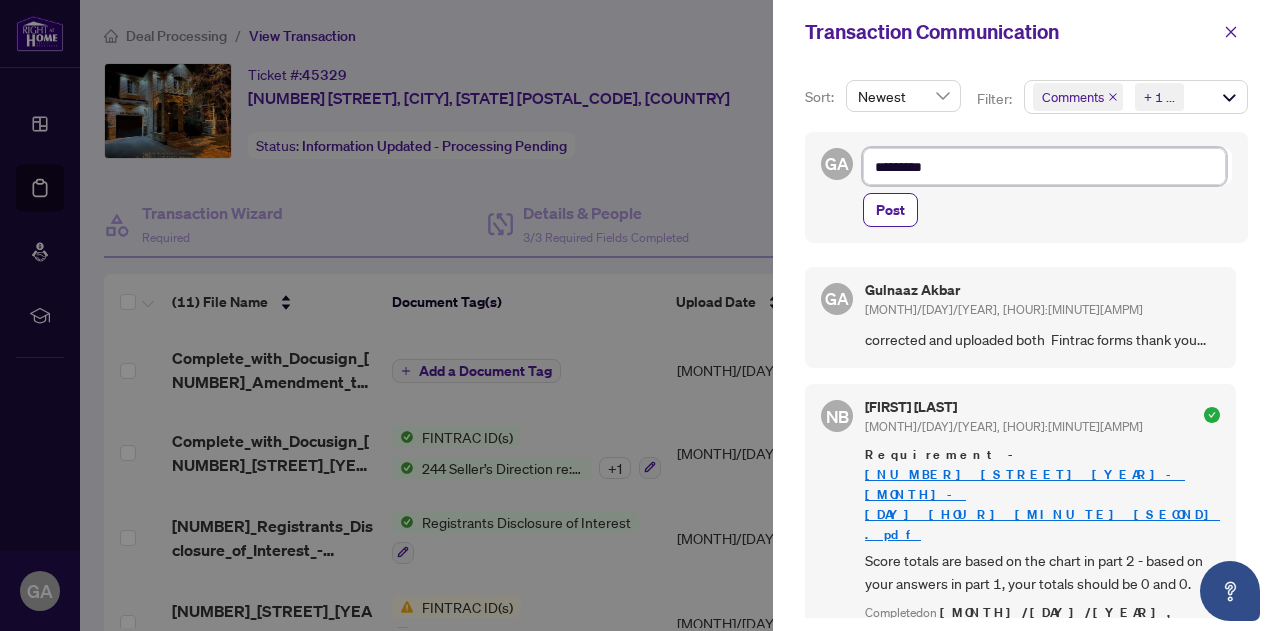 type on "*********" 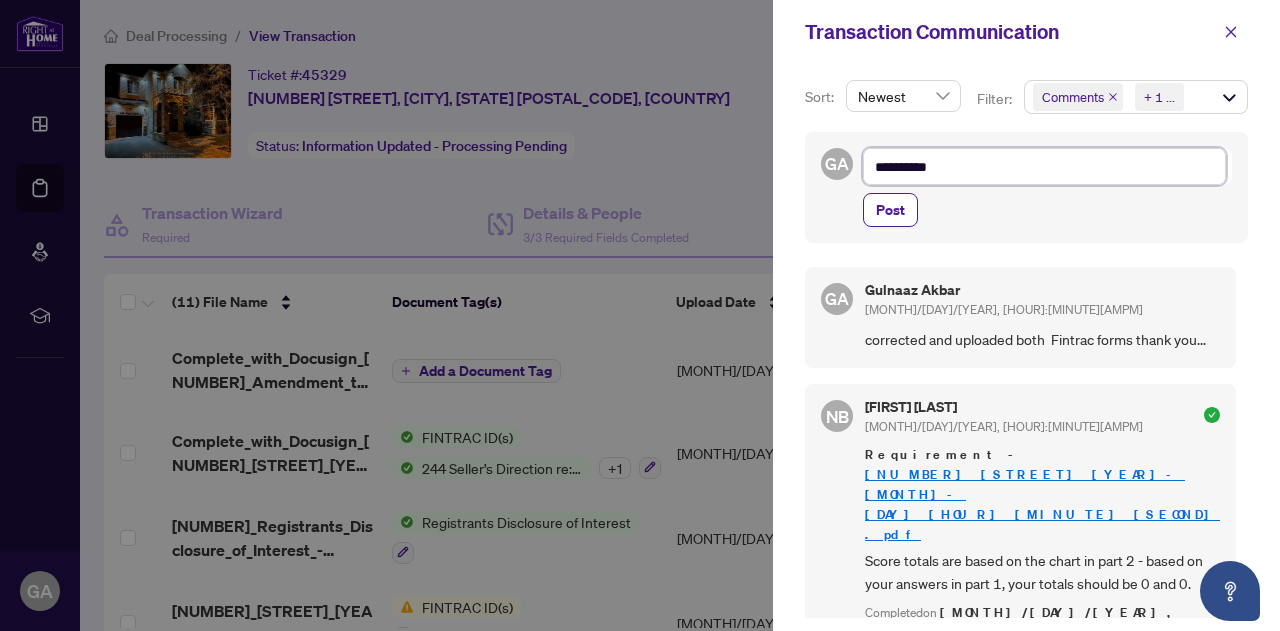 type on "*********" 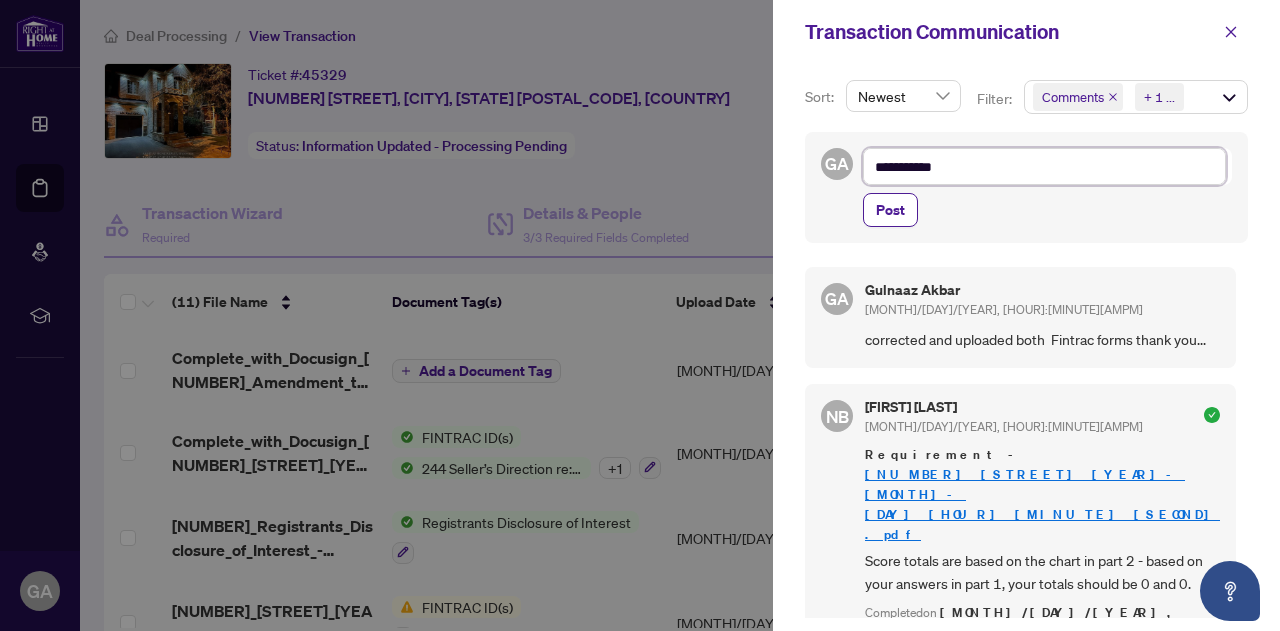 type on "**********" 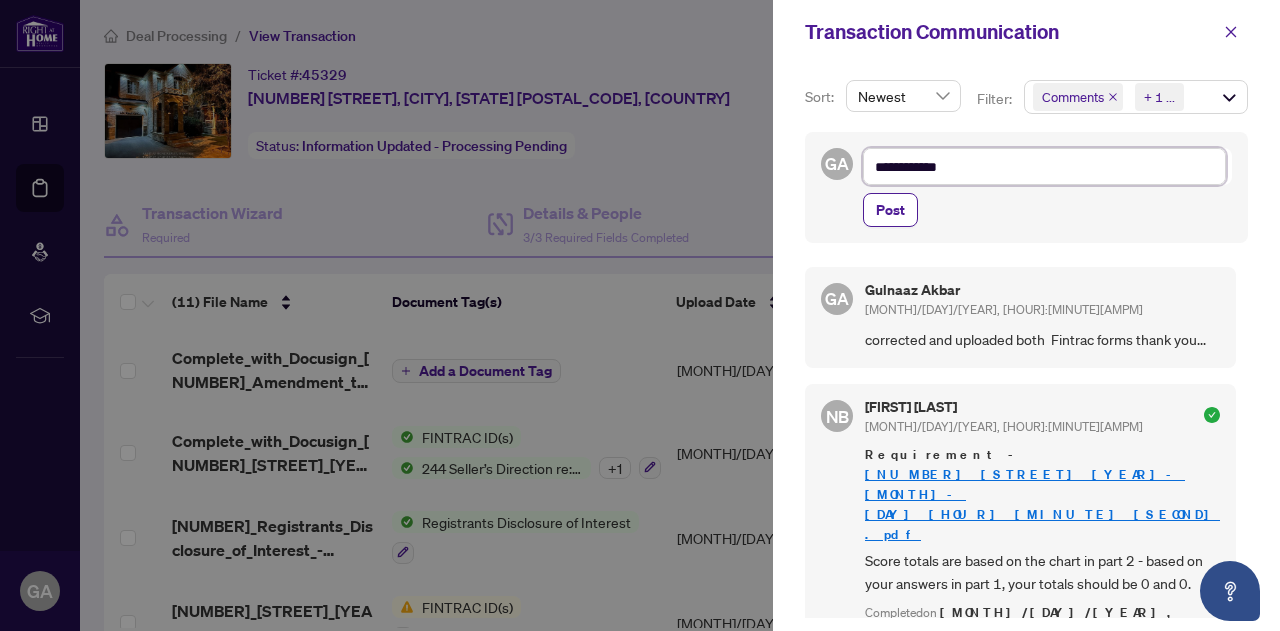 type on "**********" 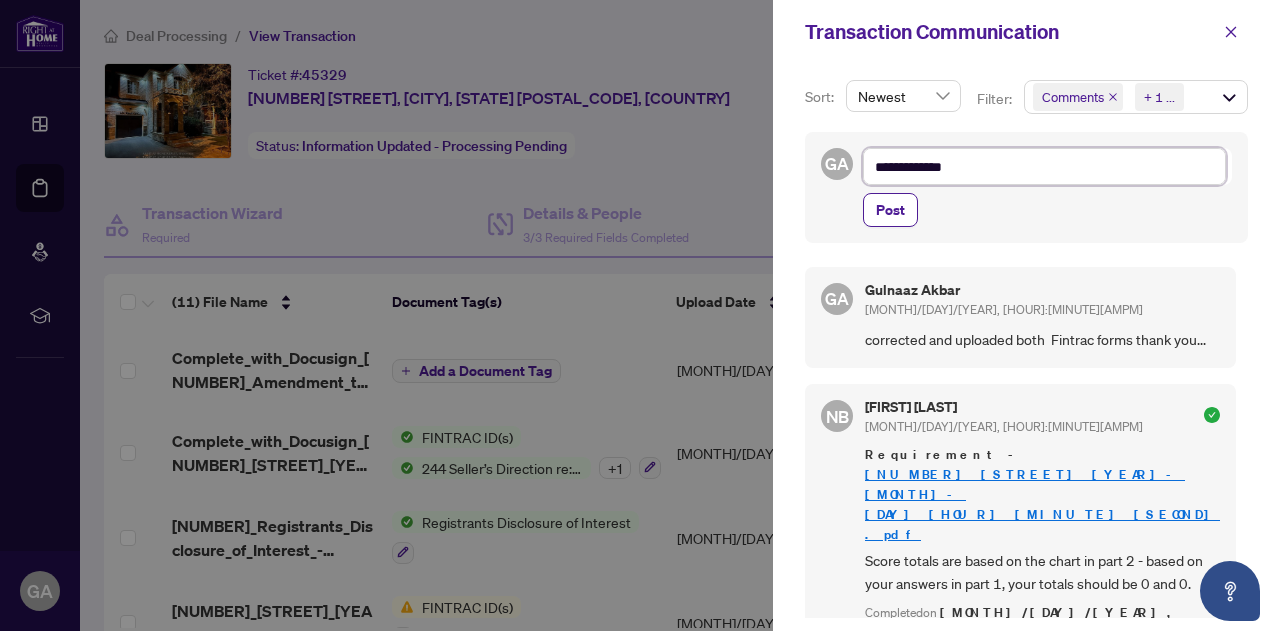 type on "**********" 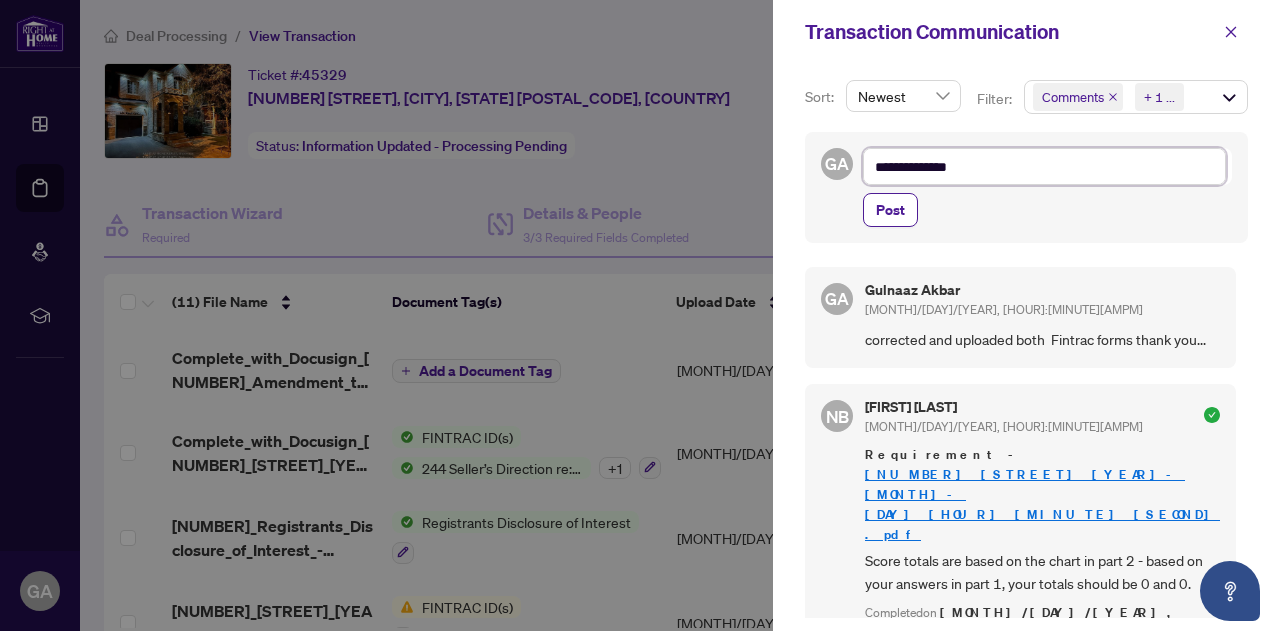 type on "**********" 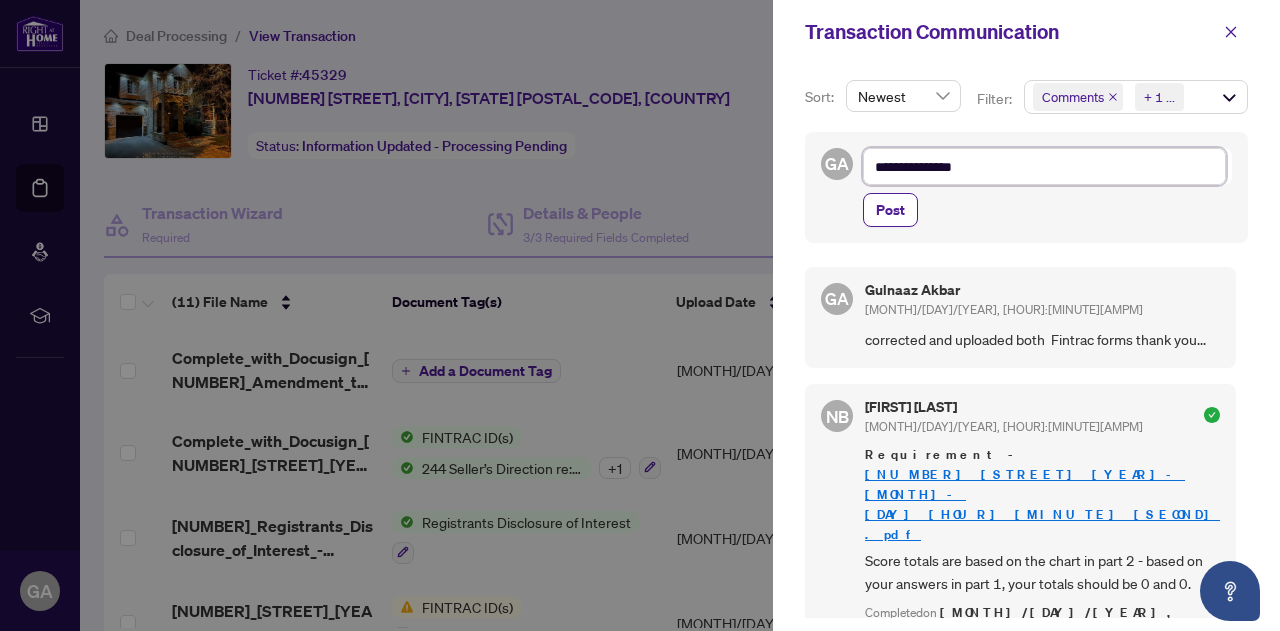 type on "**********" 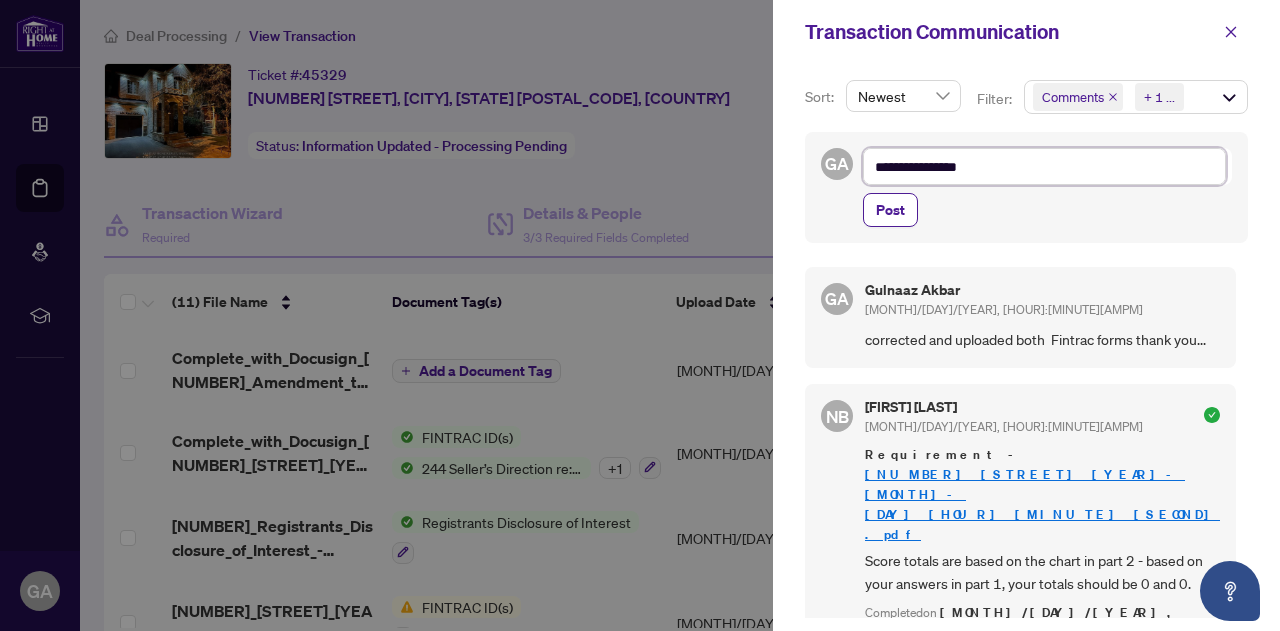 type on "**********" 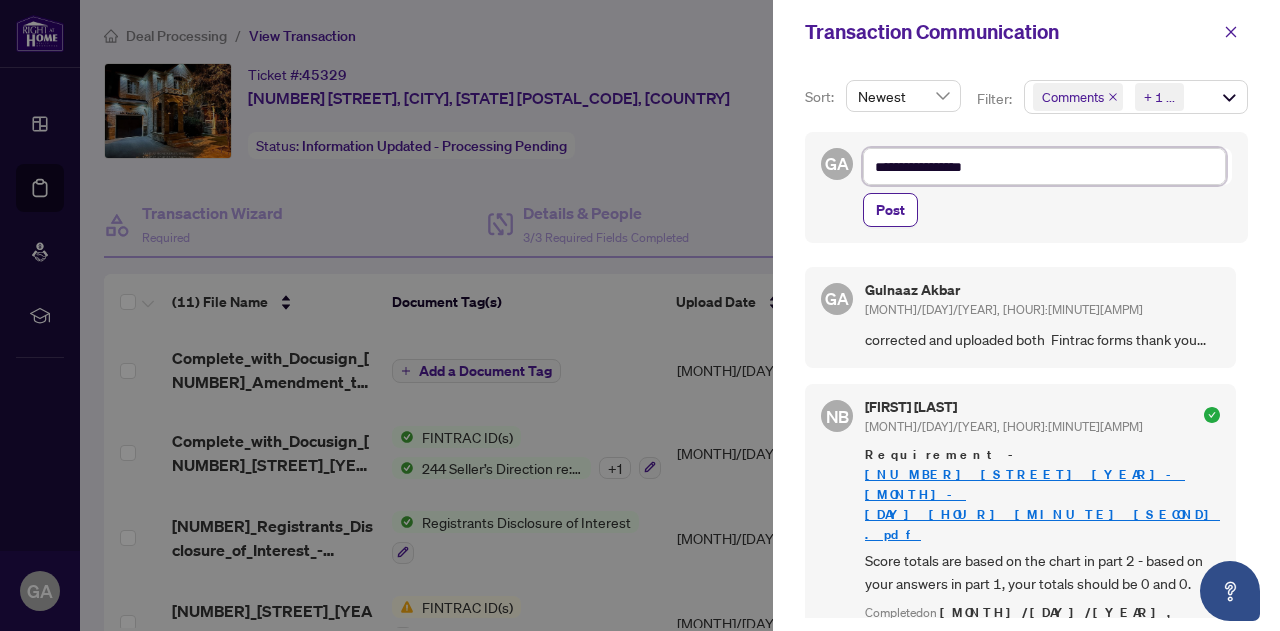 type on "**********" 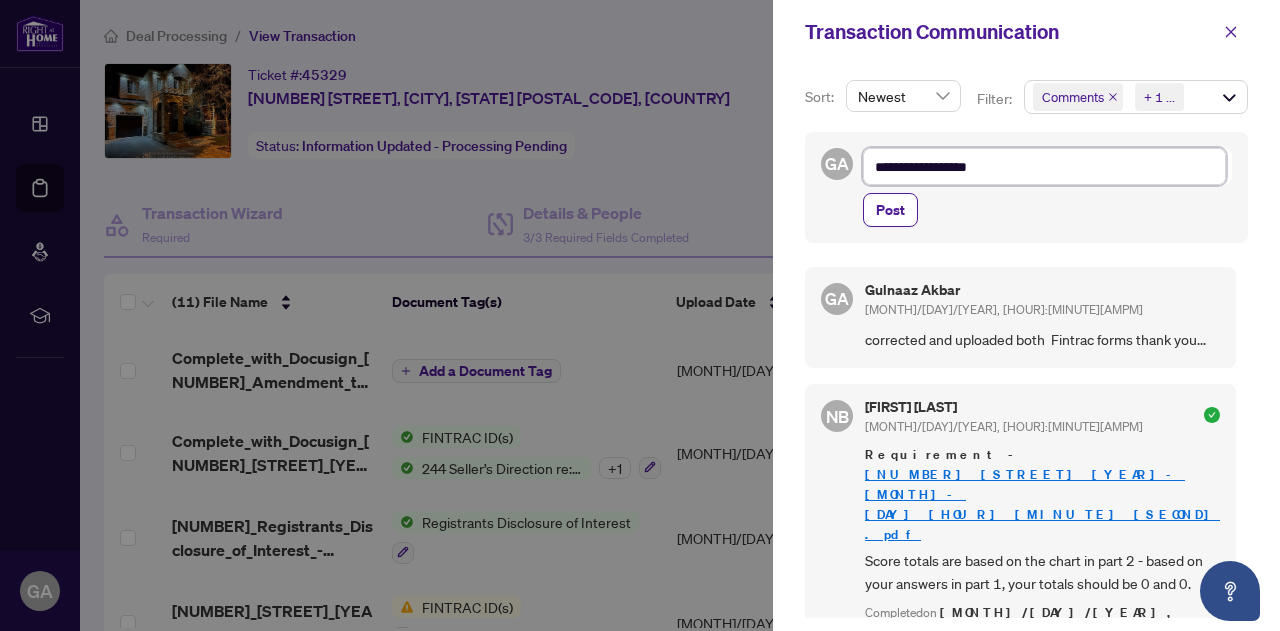 type on "**********" 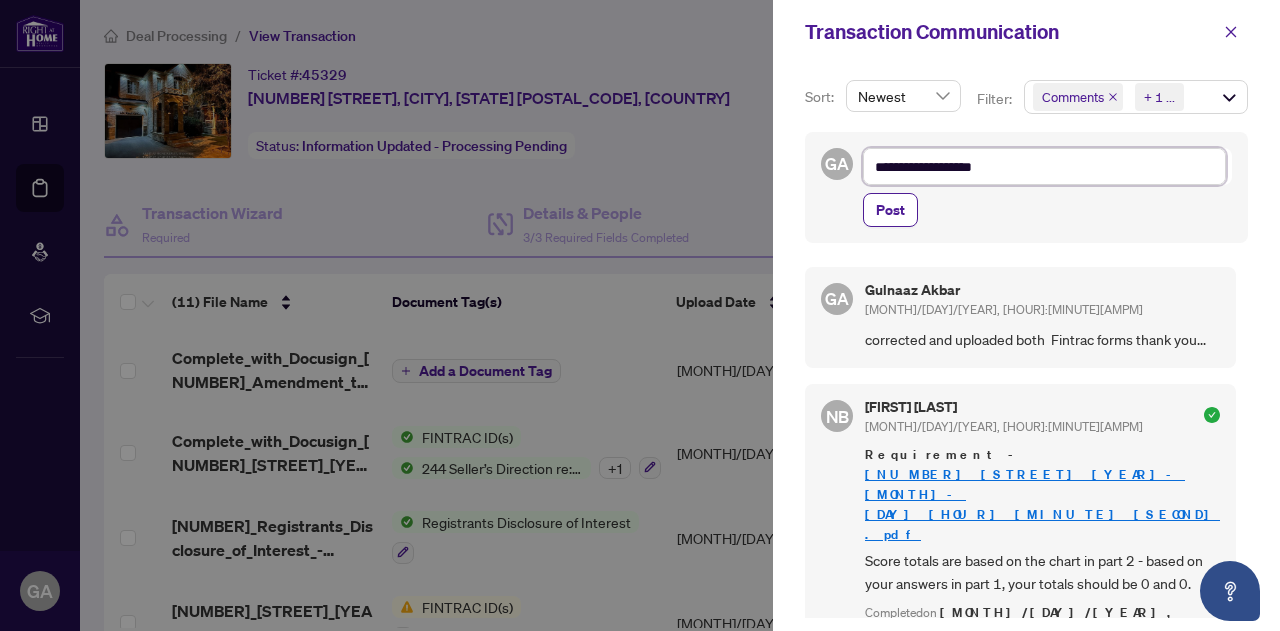 type on "**********" 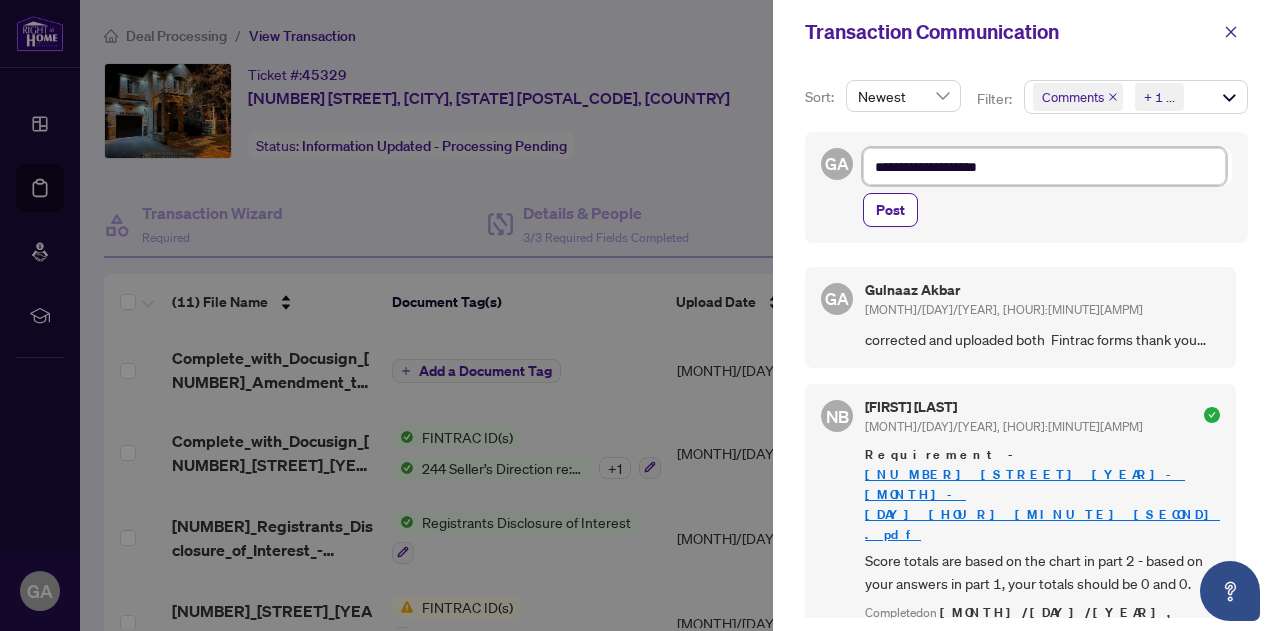 type on "**********" 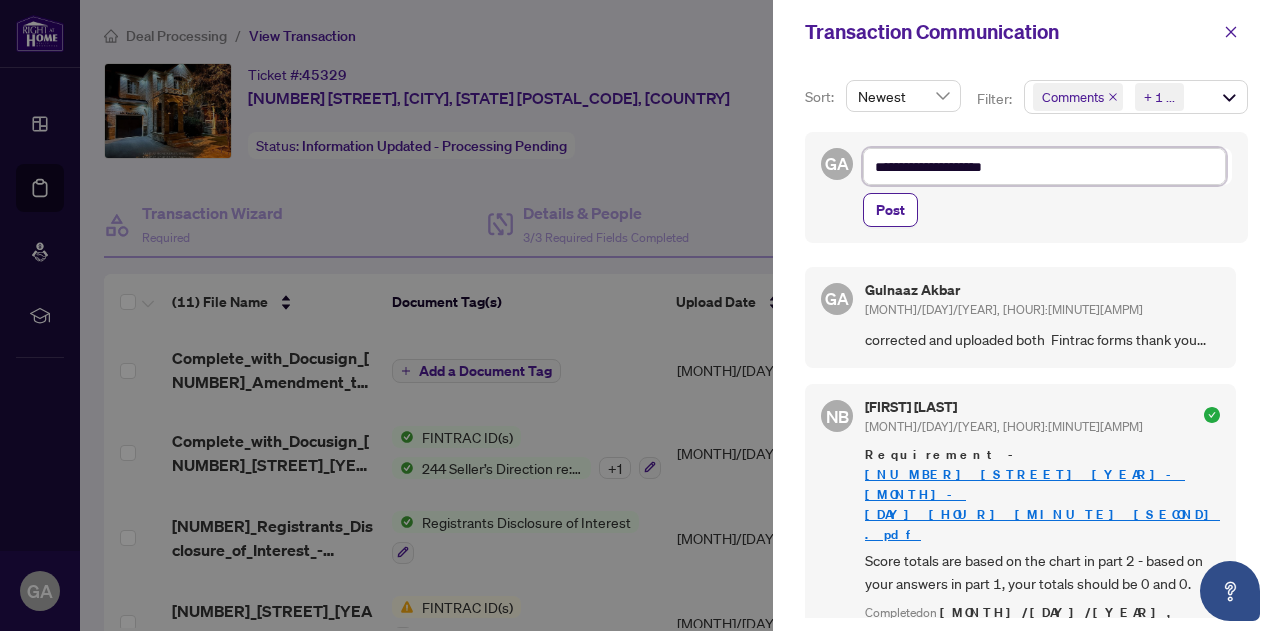 type on "**********" 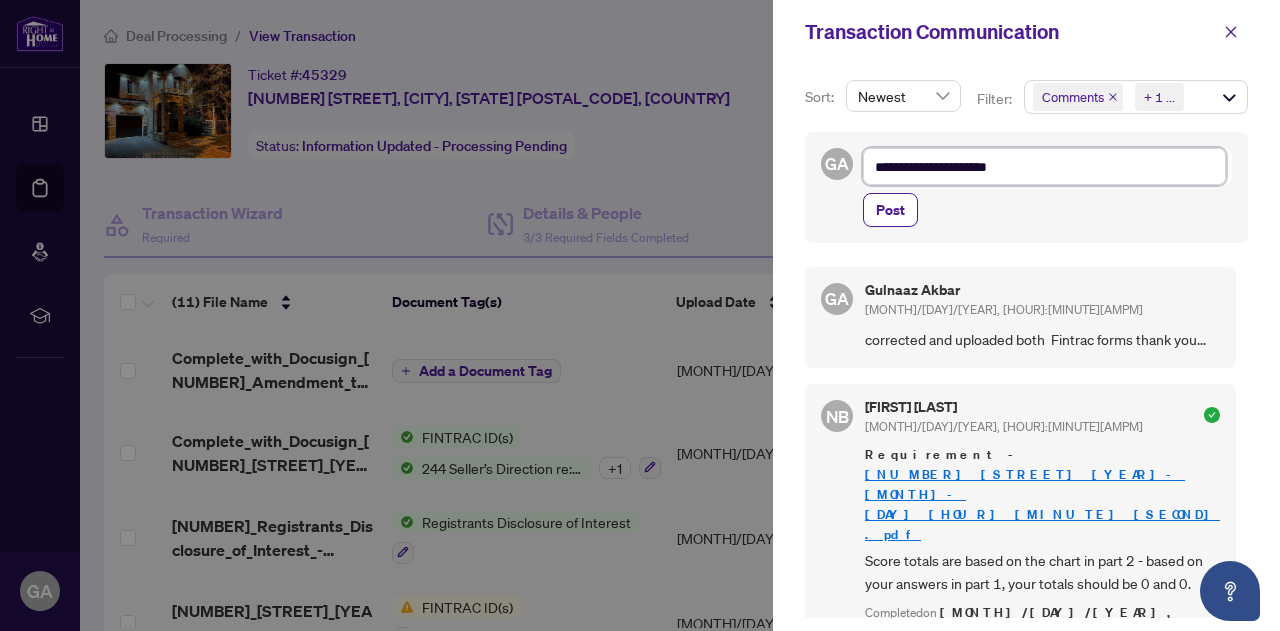 type on "**********" 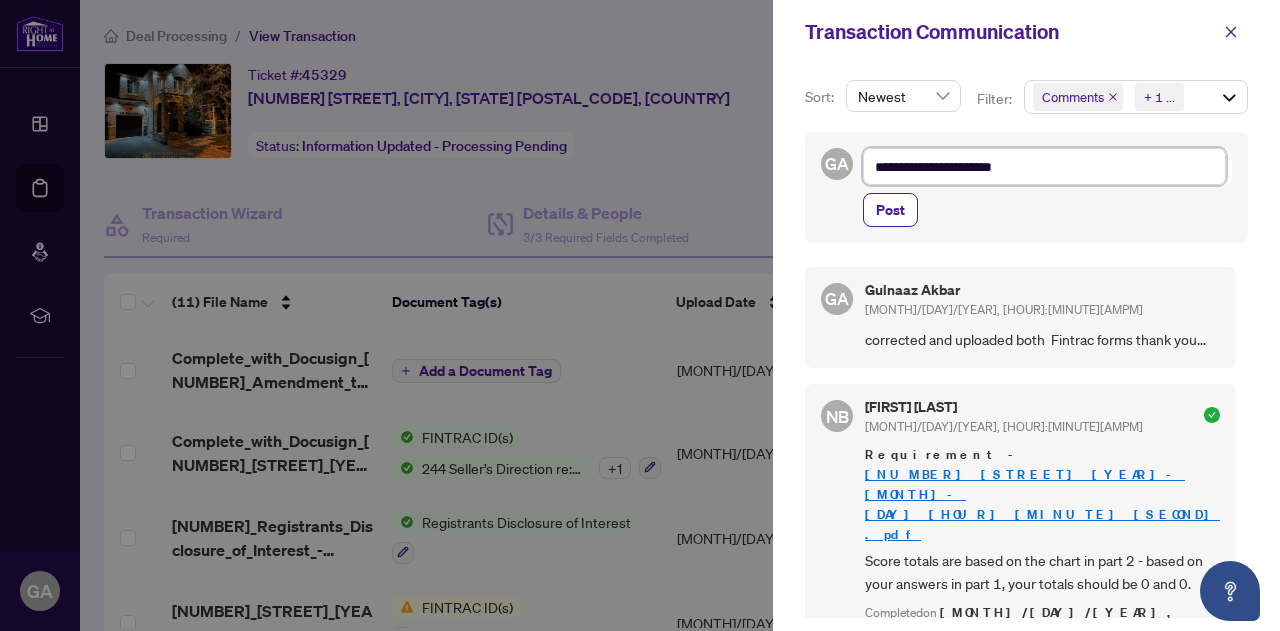 type on "**********" 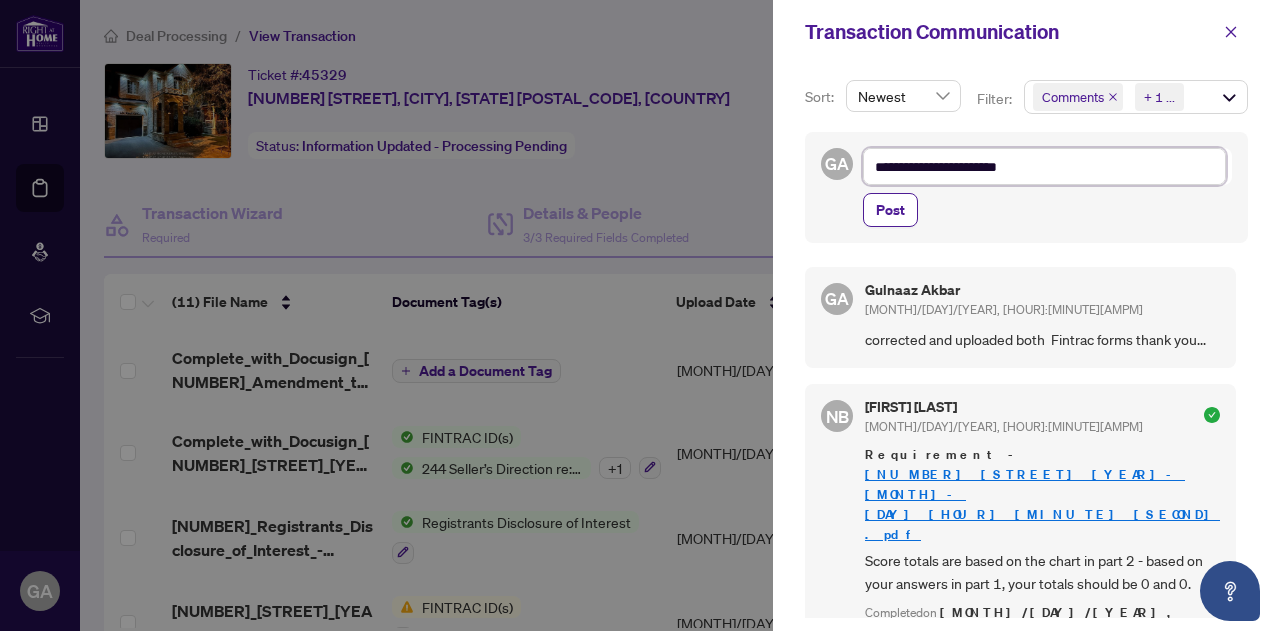 type on "**********" 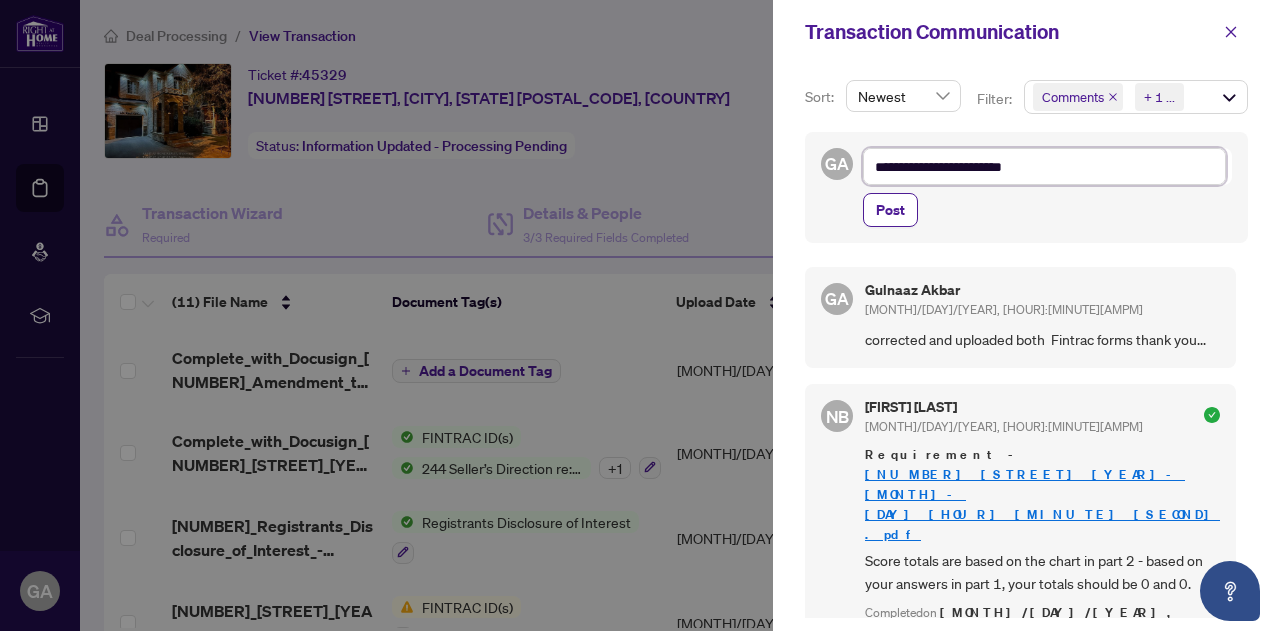 type on "**********" 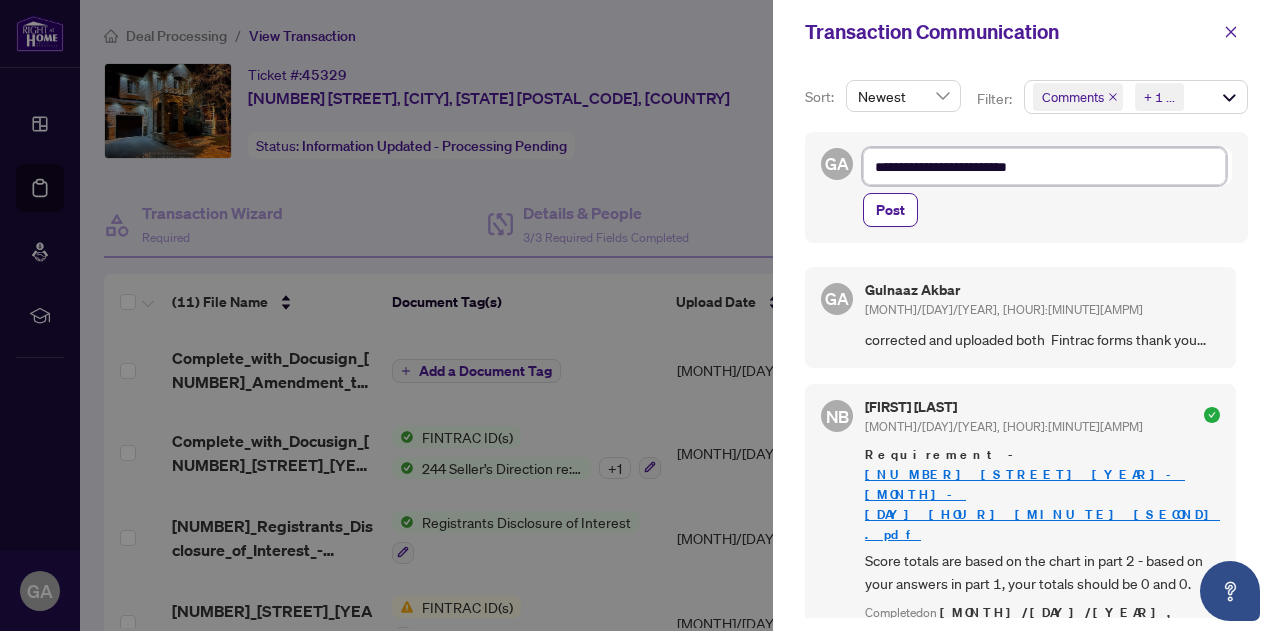 type on "**********" 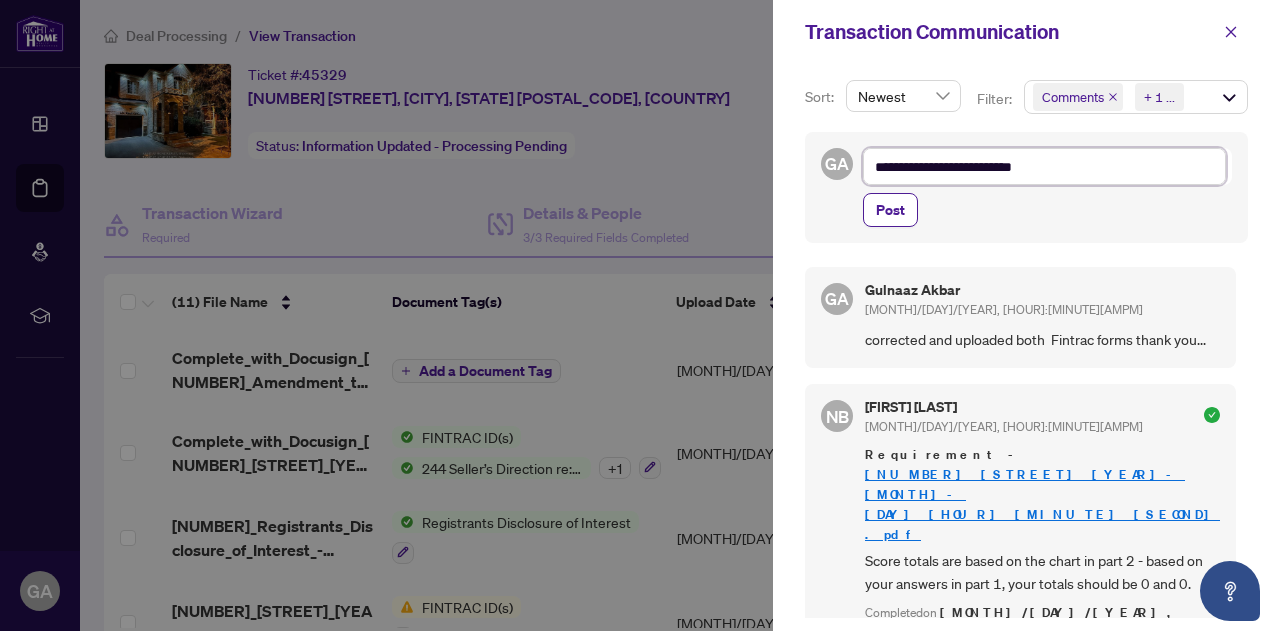 type on "**********" 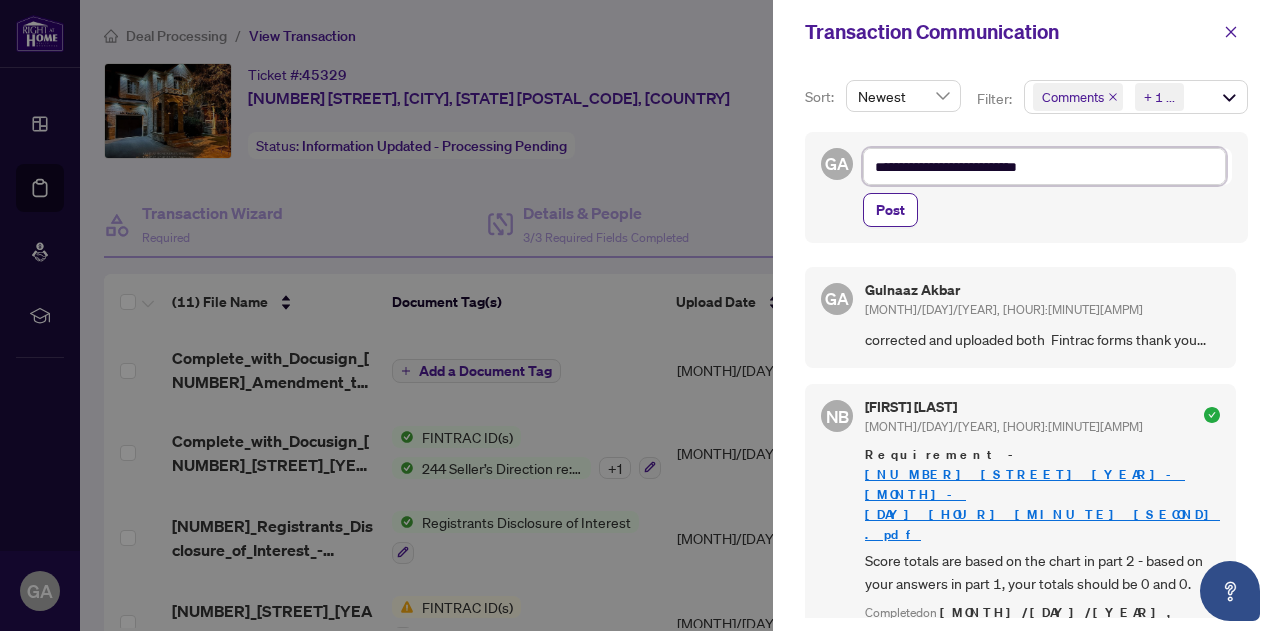 type on "**********" 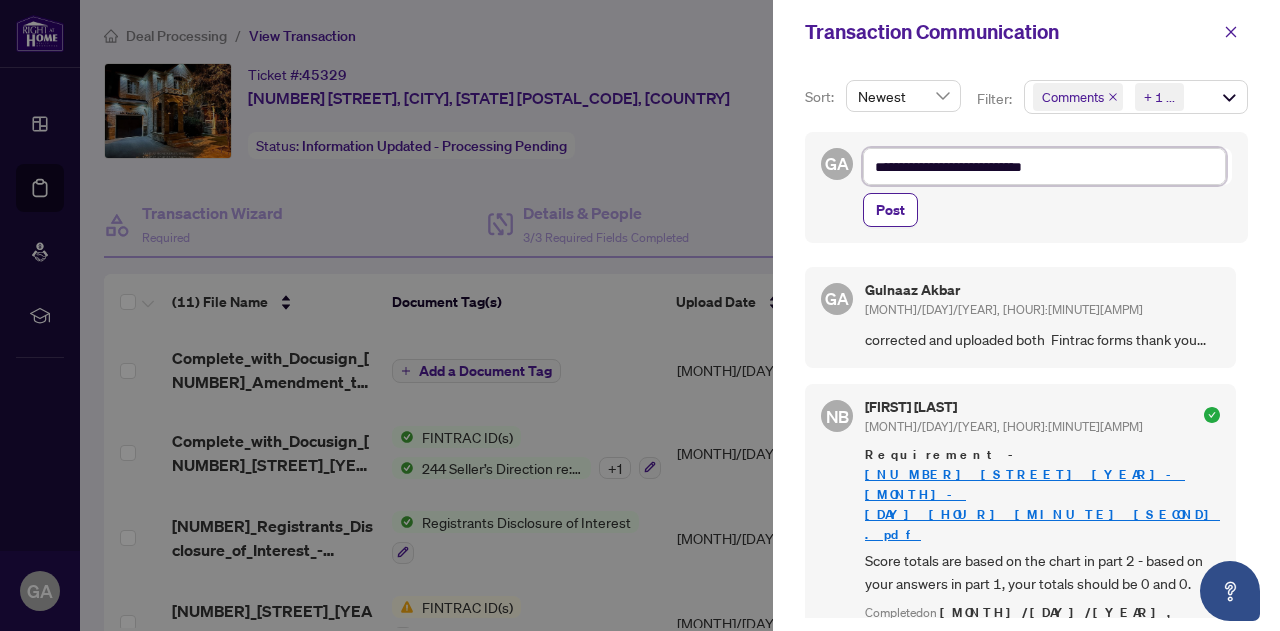 type on "**********" 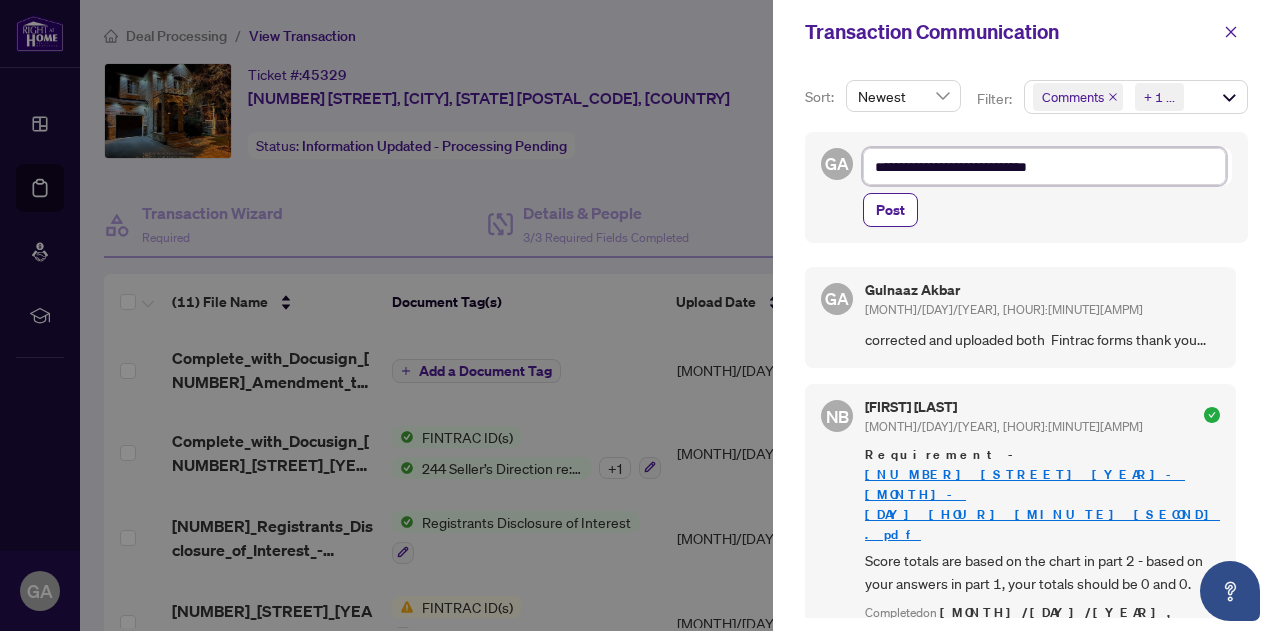 type on "**********" 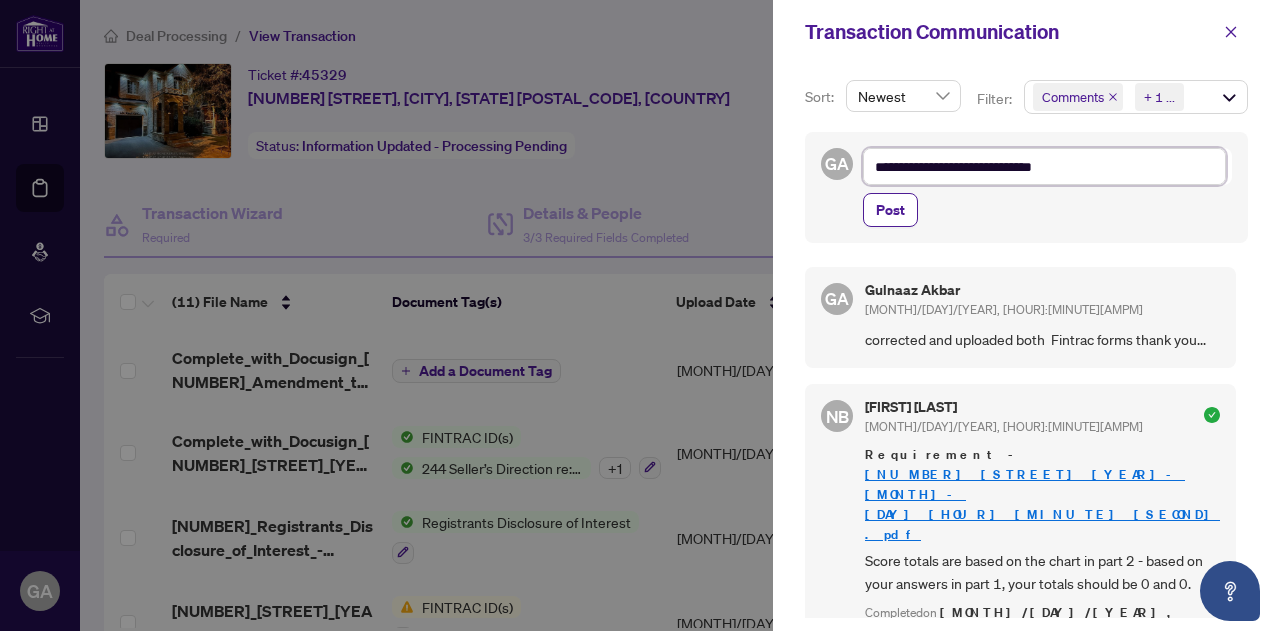 type on "**********" 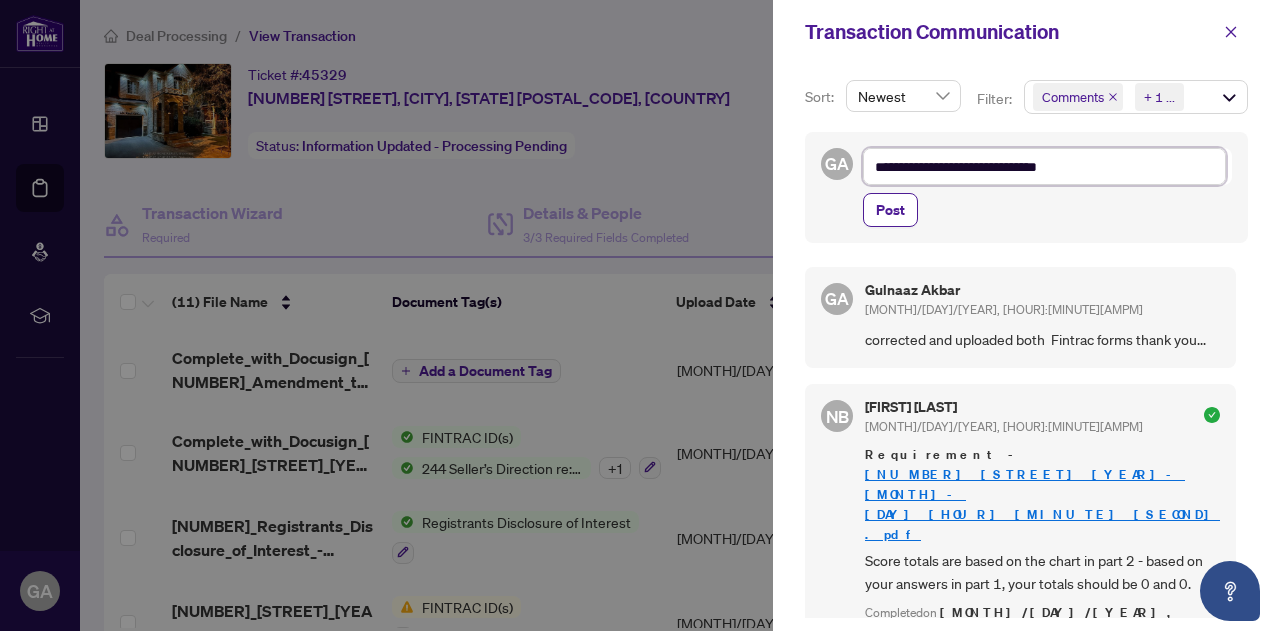 type on "**********" 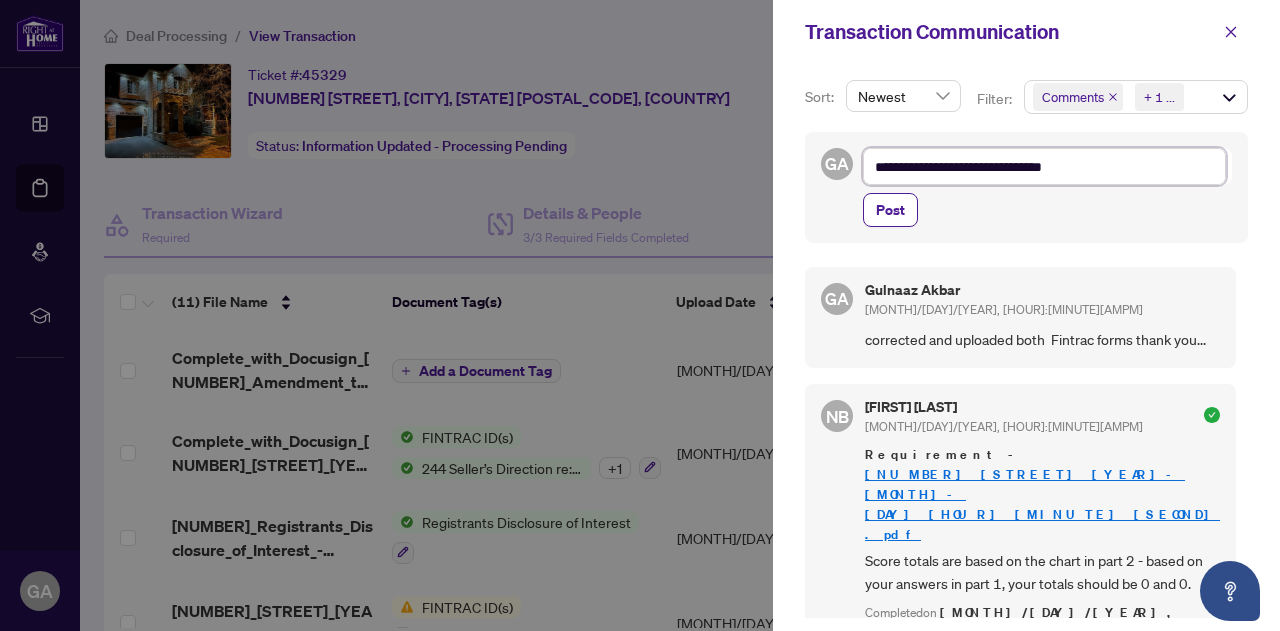 type on "**********" 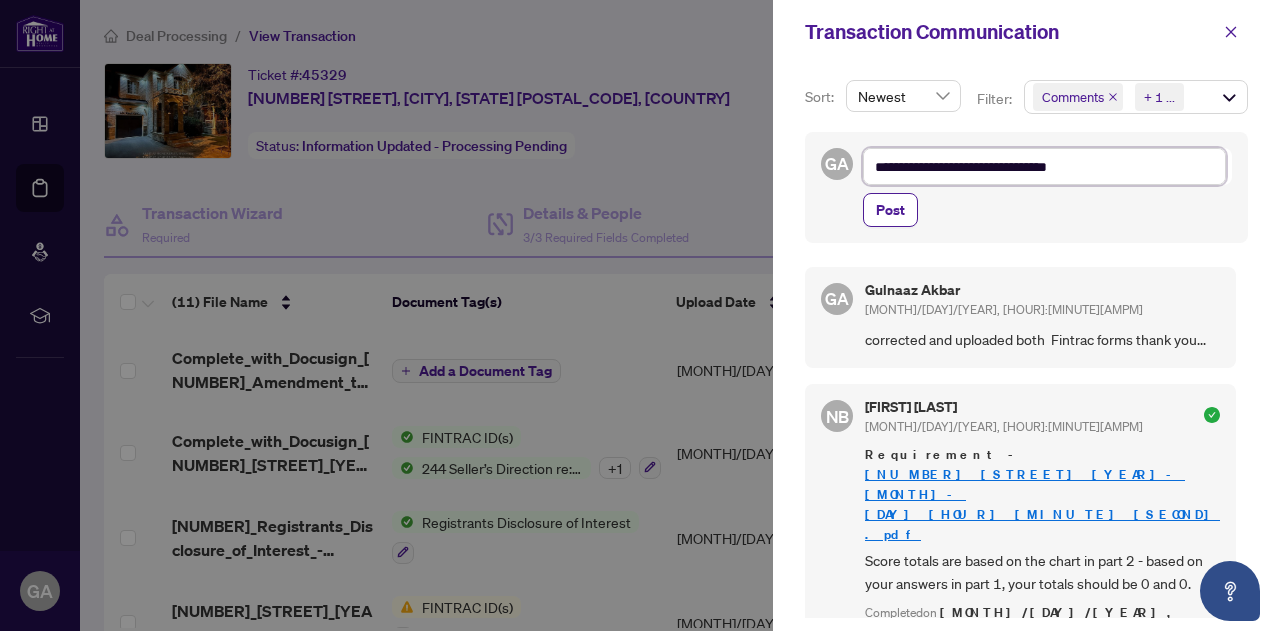 type on "**********" 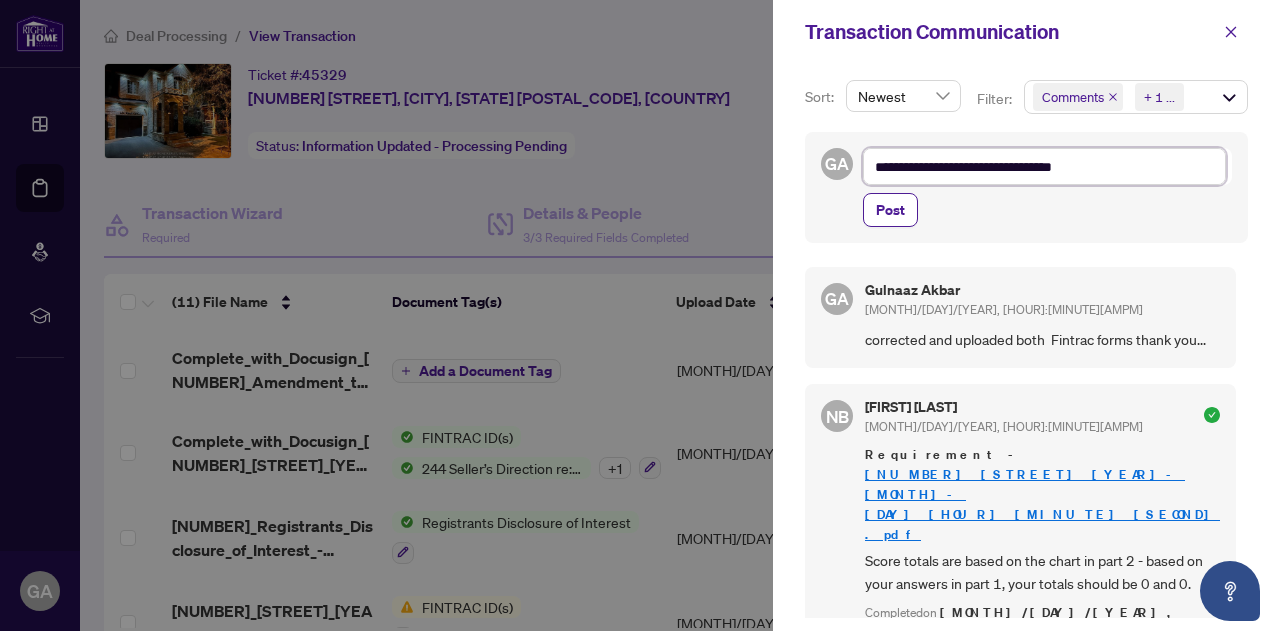 type on "**********" 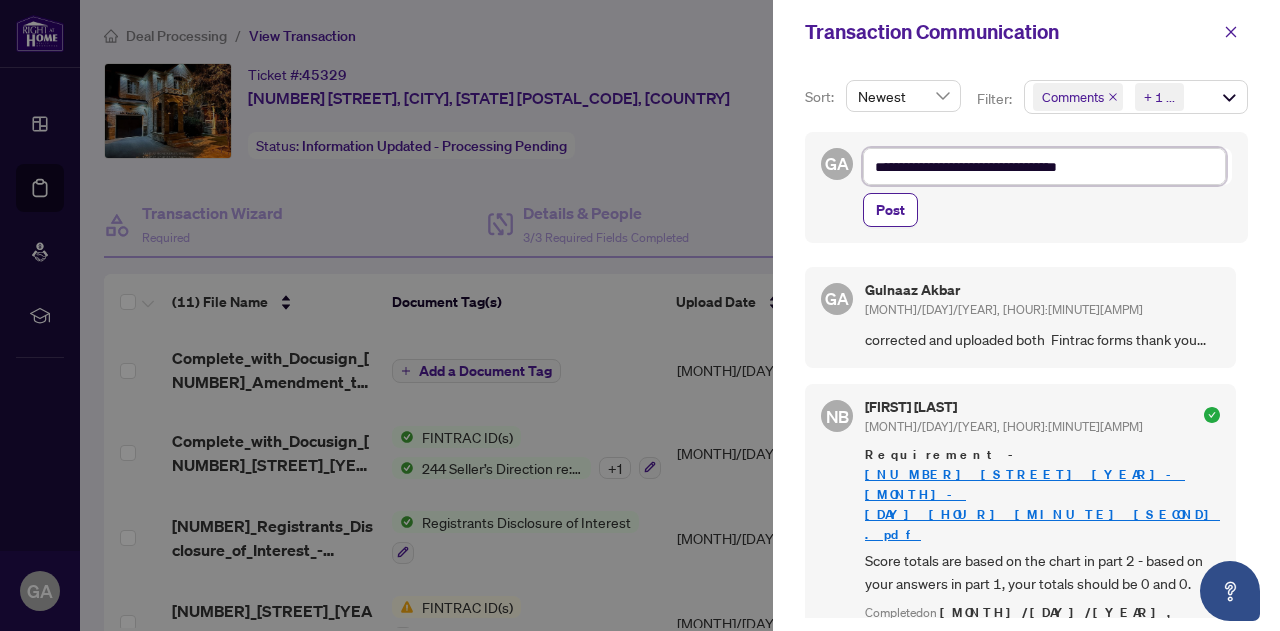 type on "**********" 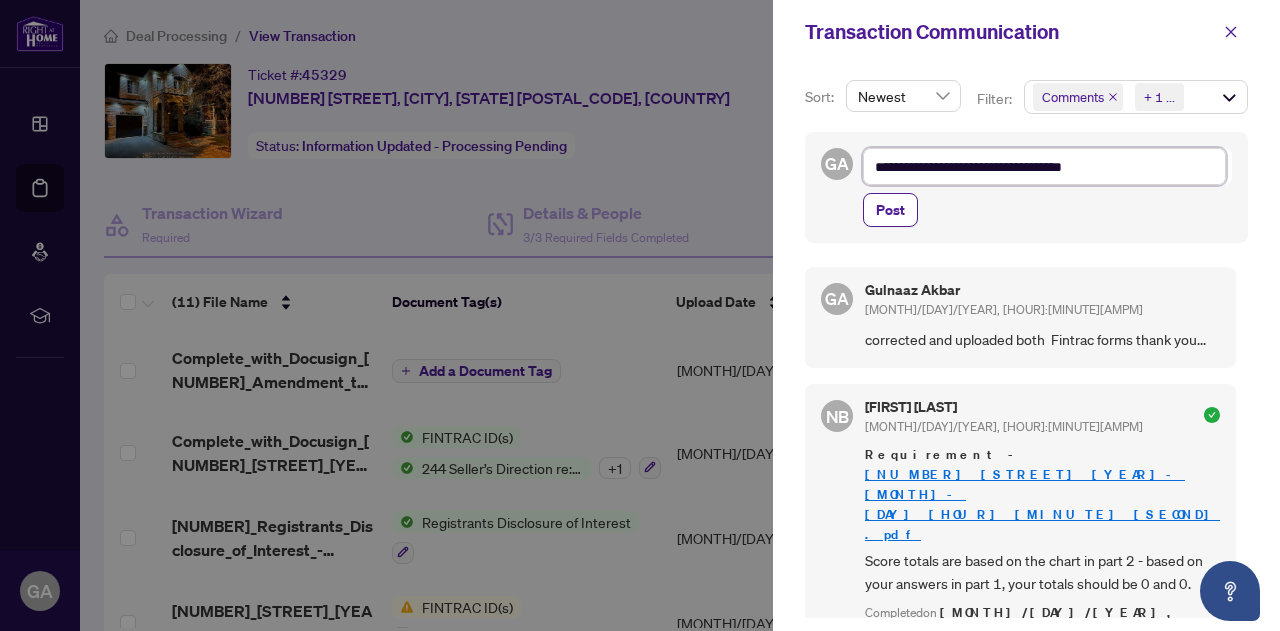 type on "**********" 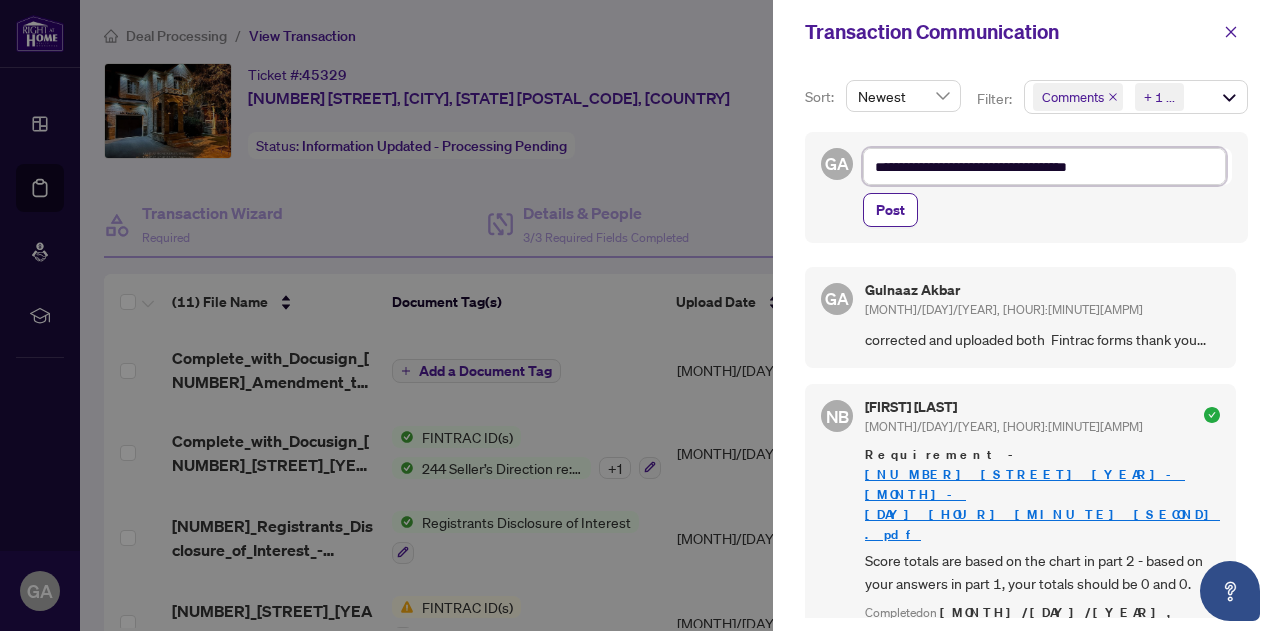 type on "**********" 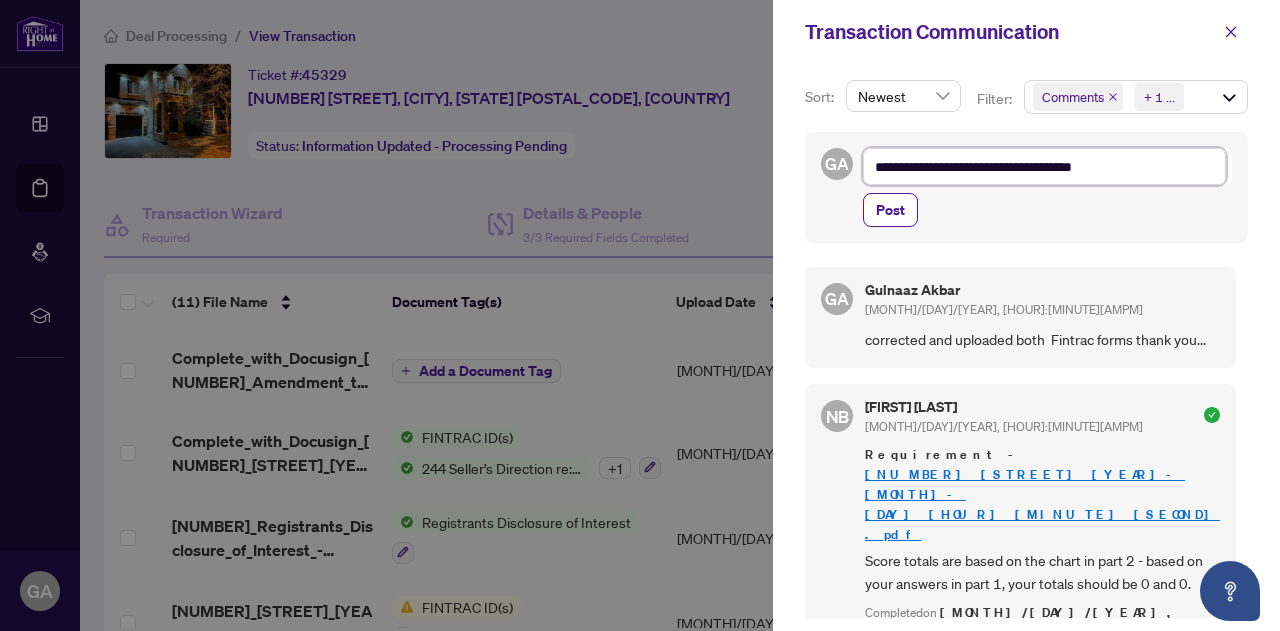 type on "**********" 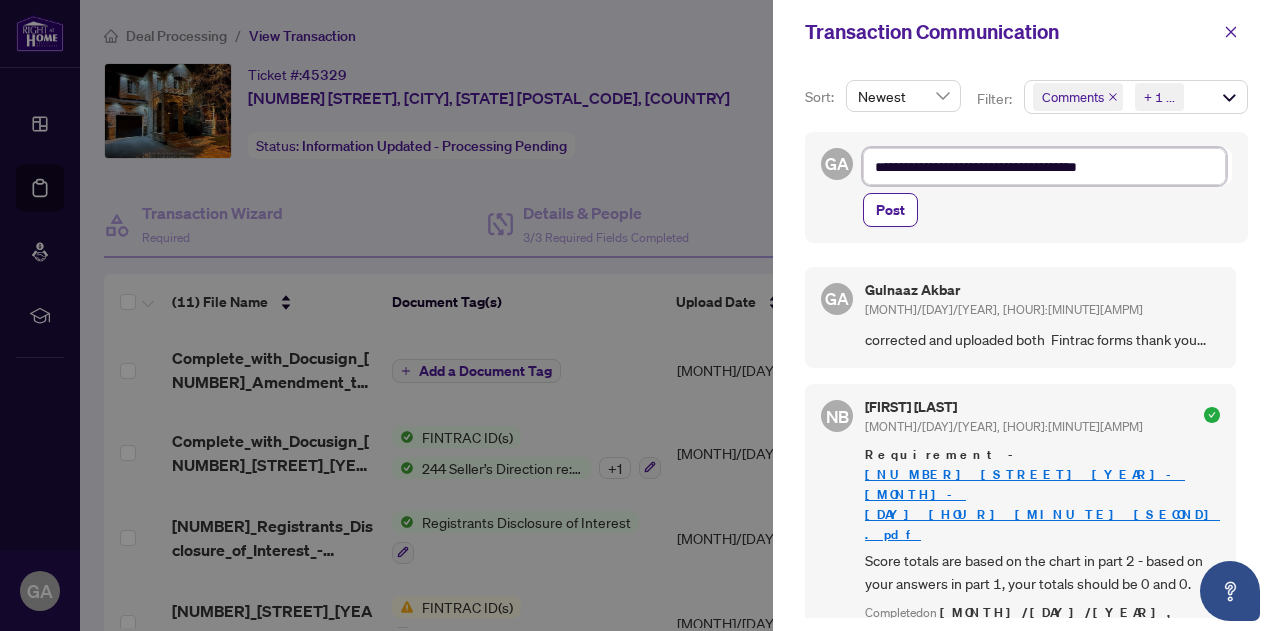 type on "**********" 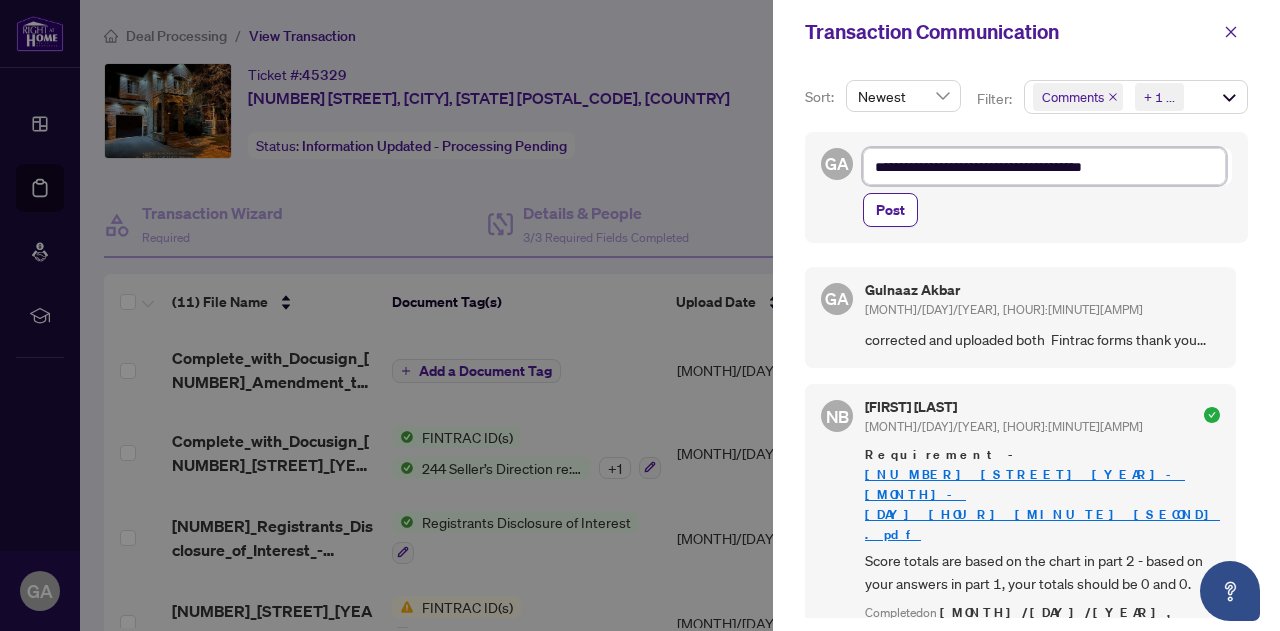 type on "**********" 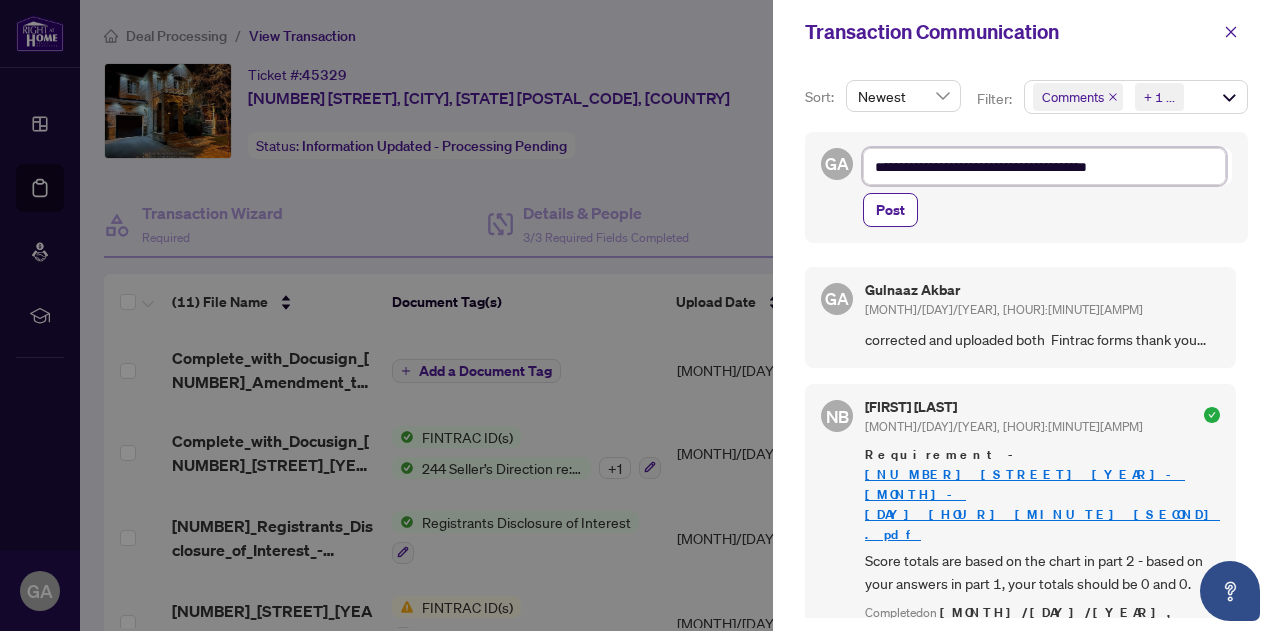 type on "**********" 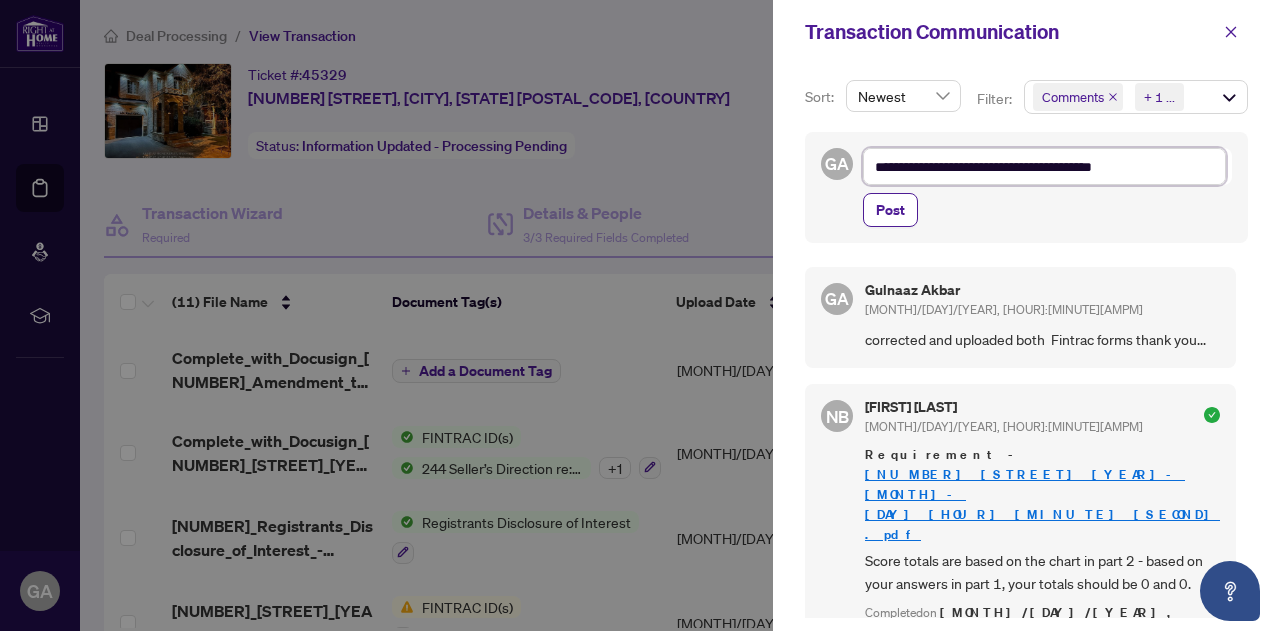 type on "**********" 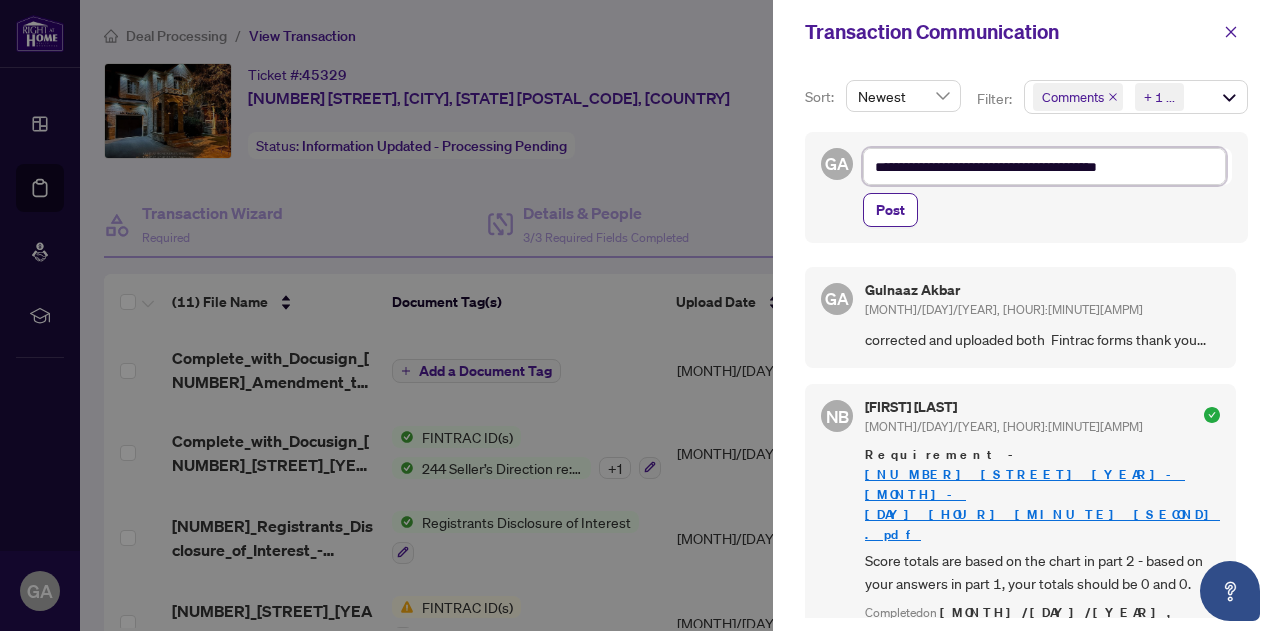 type on "**********" 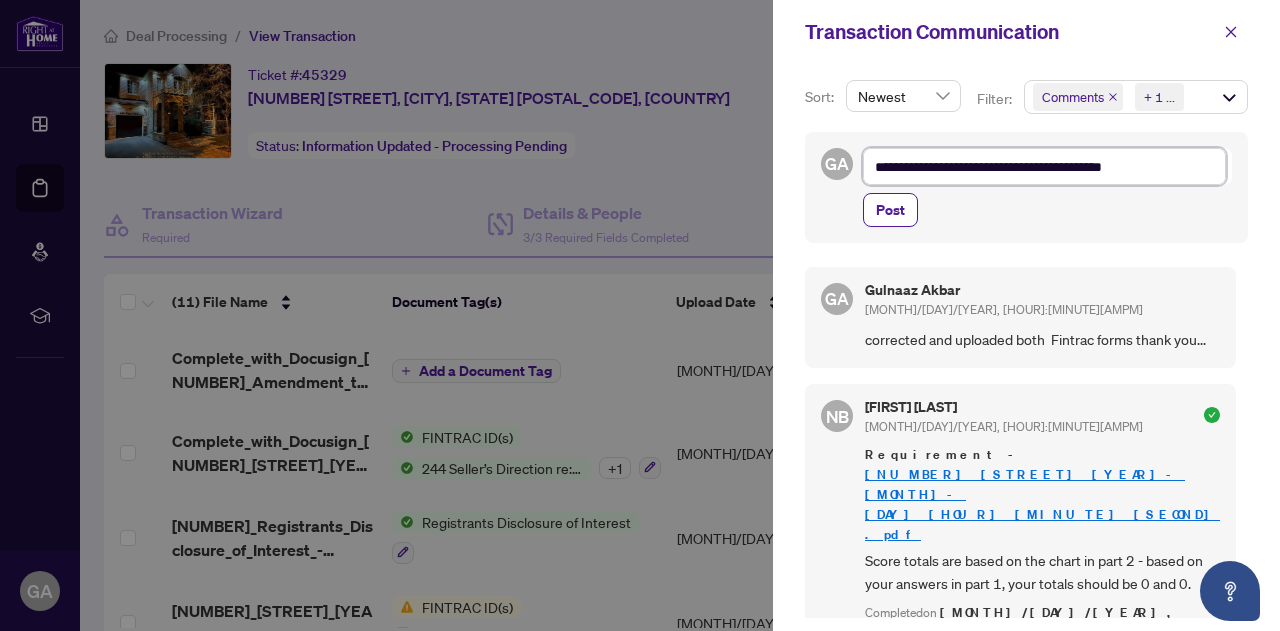 type on "**********" 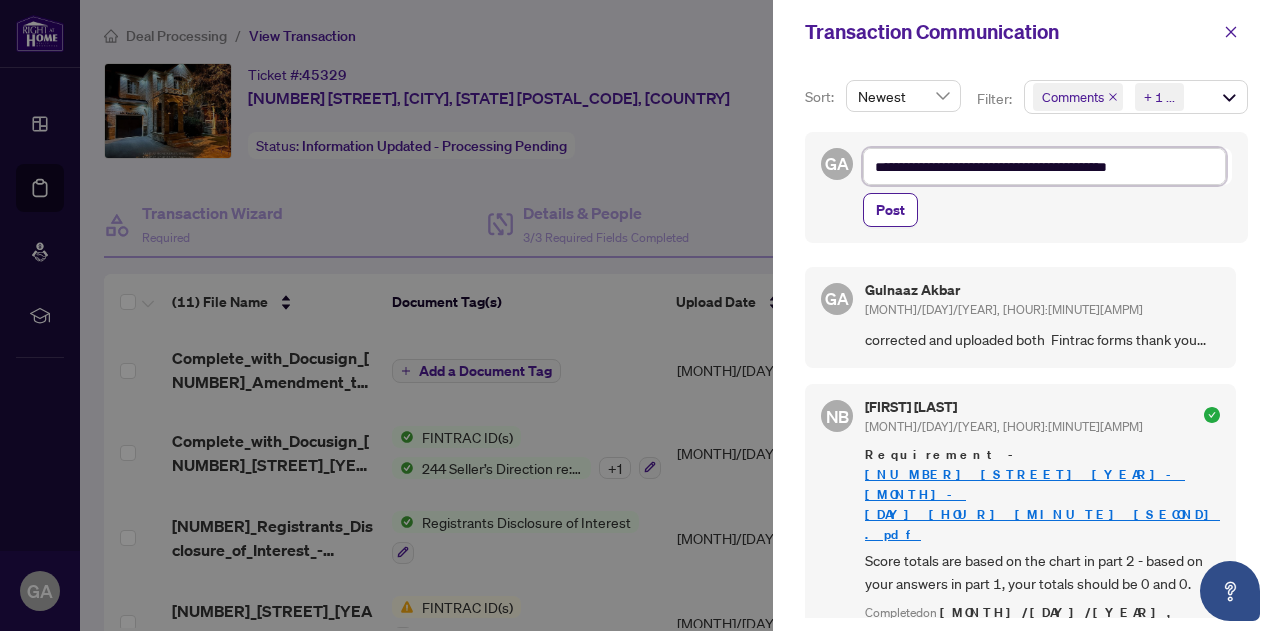 type on "**********" 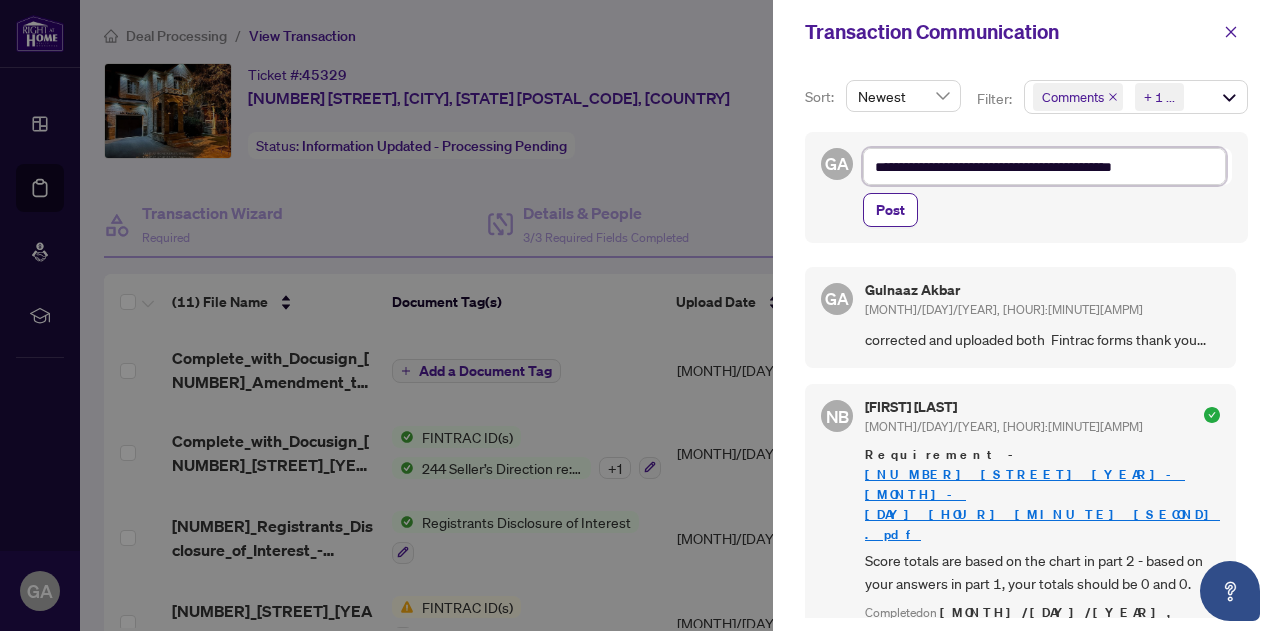 type on "**********" 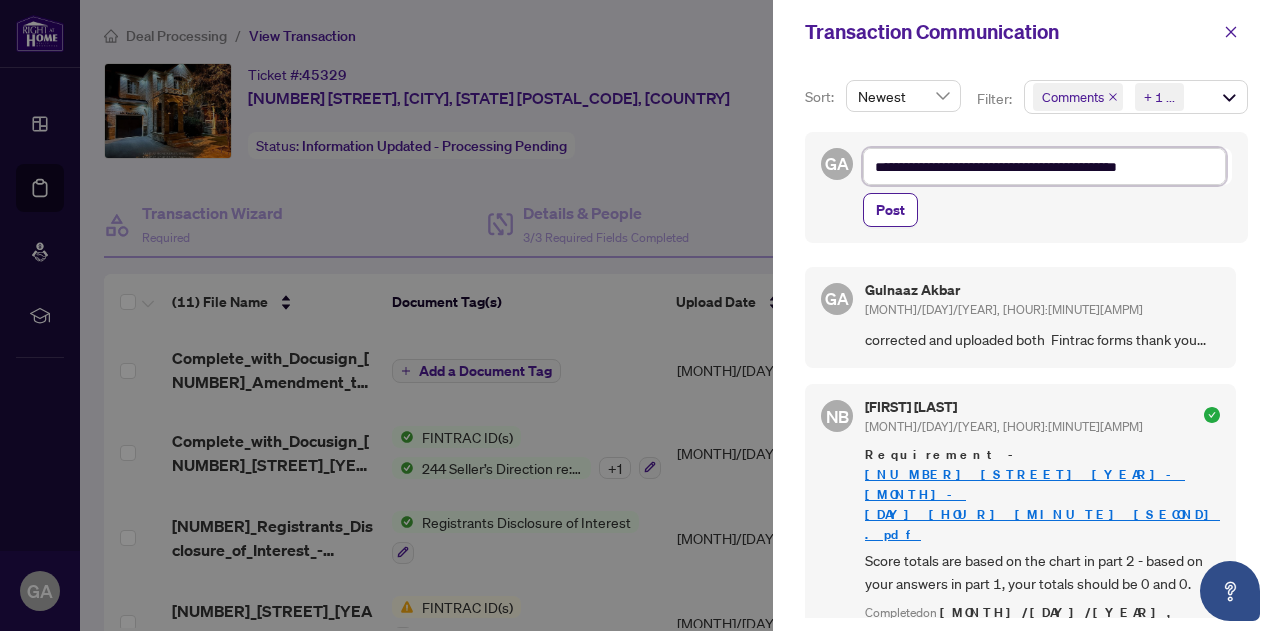 type on "**********" 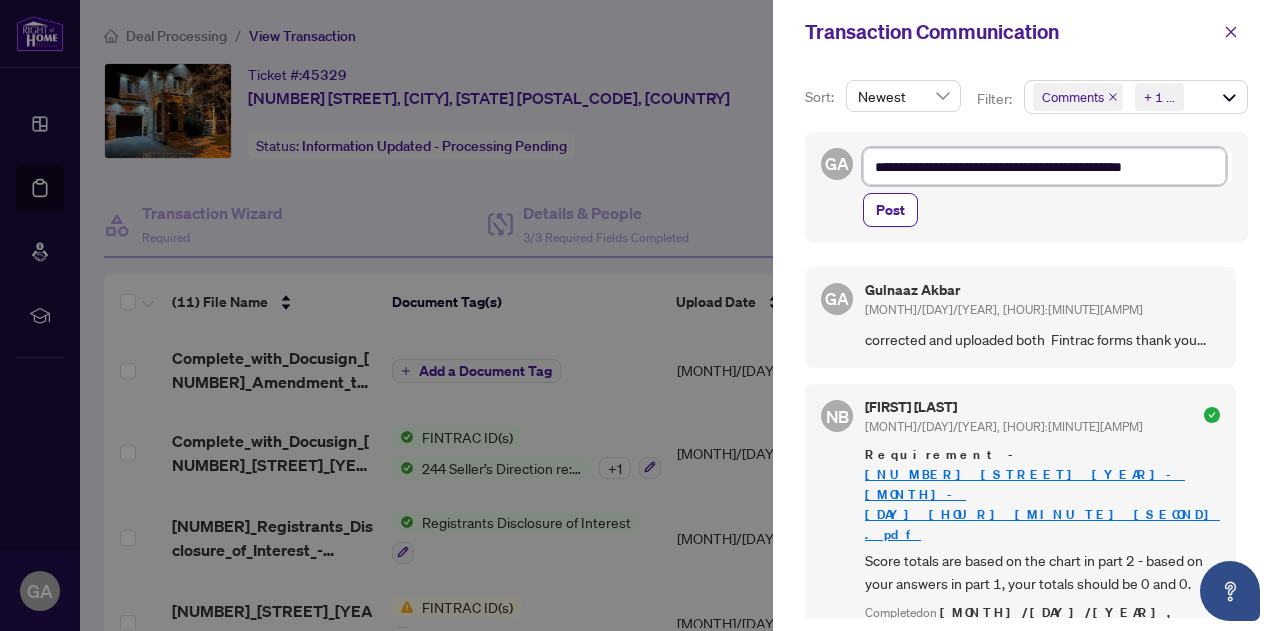 type on "**********" 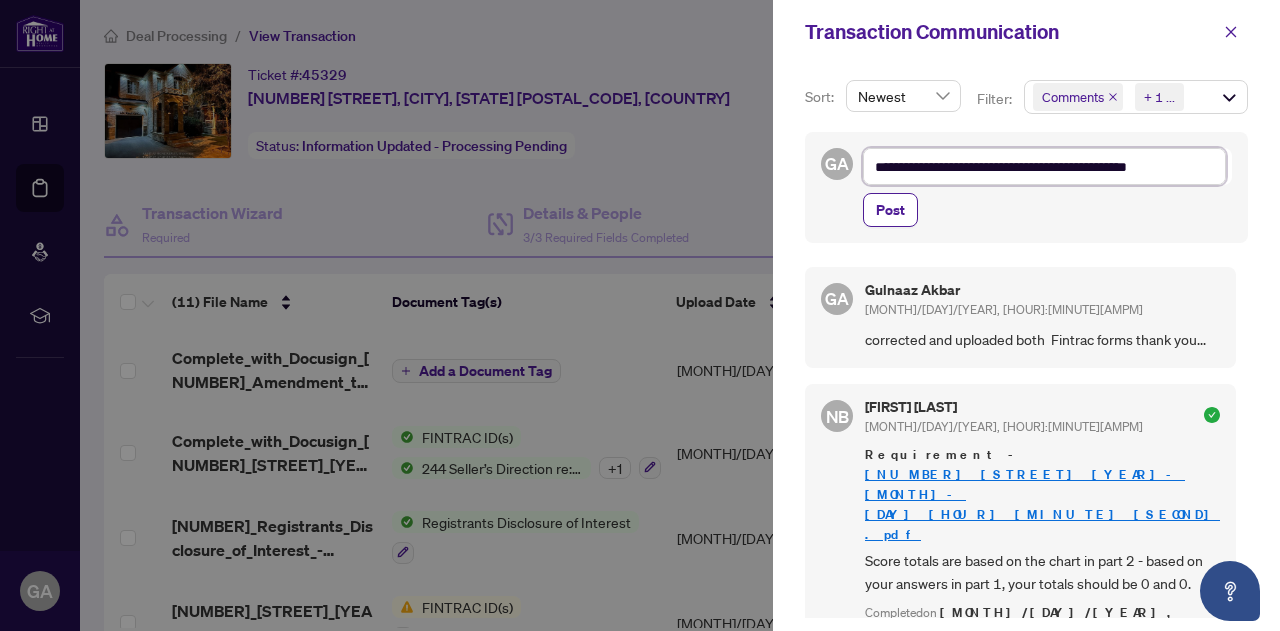 type on "**********" 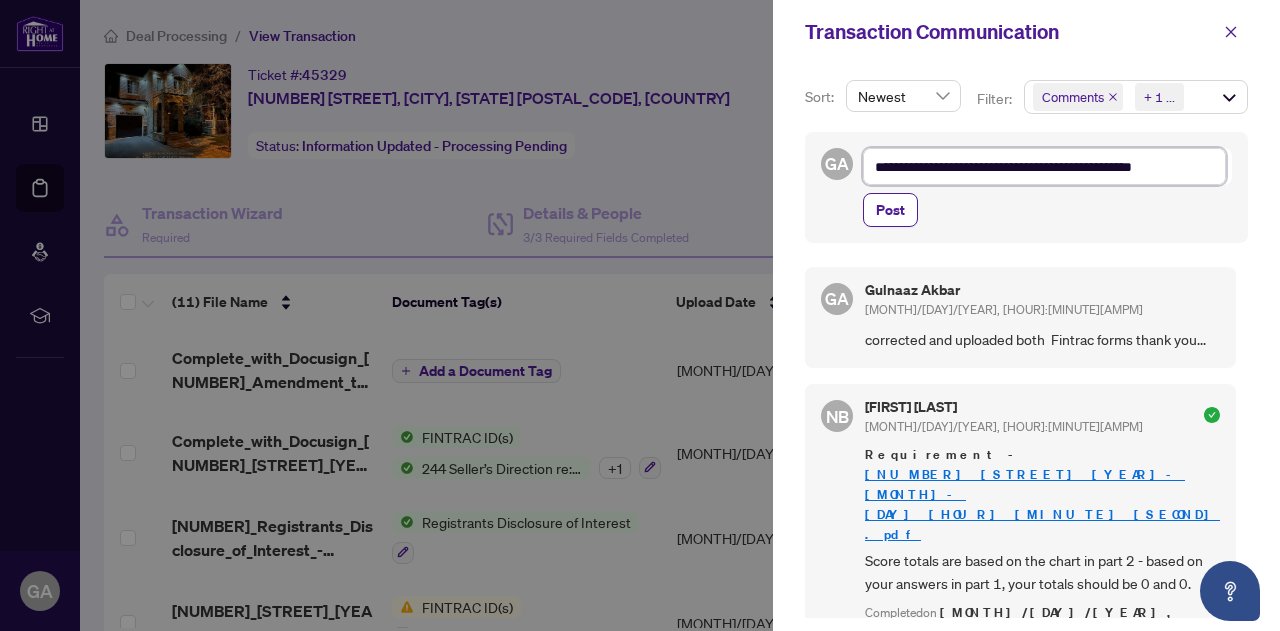 type on "**********" 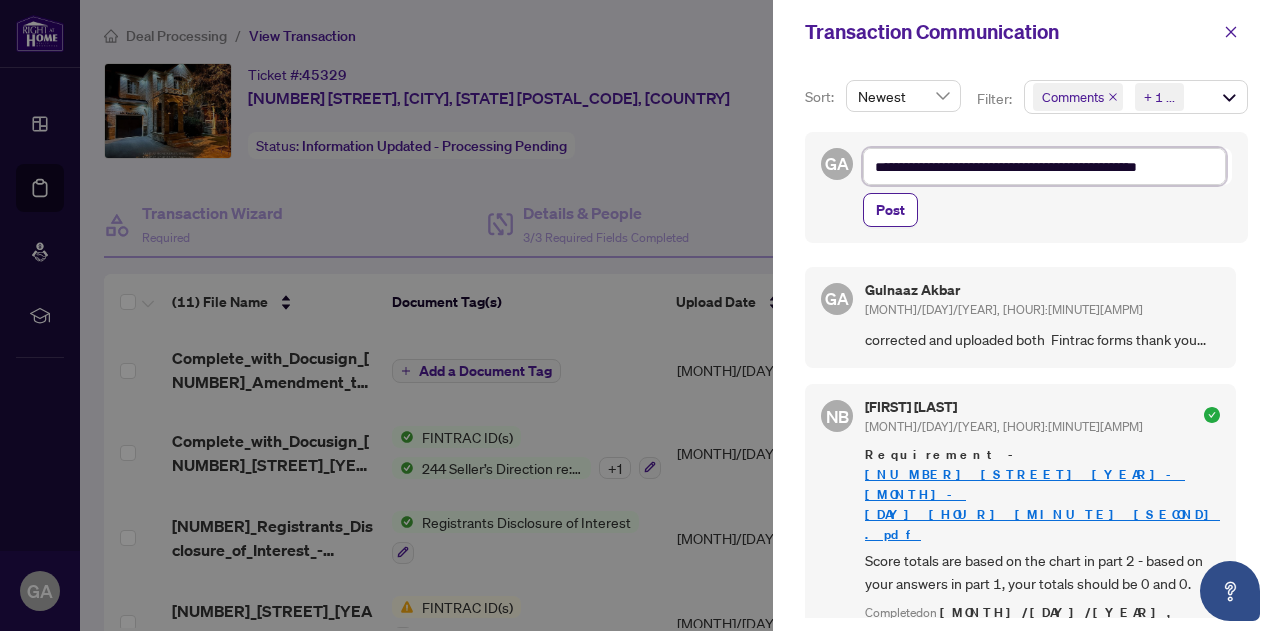 type on "**********" 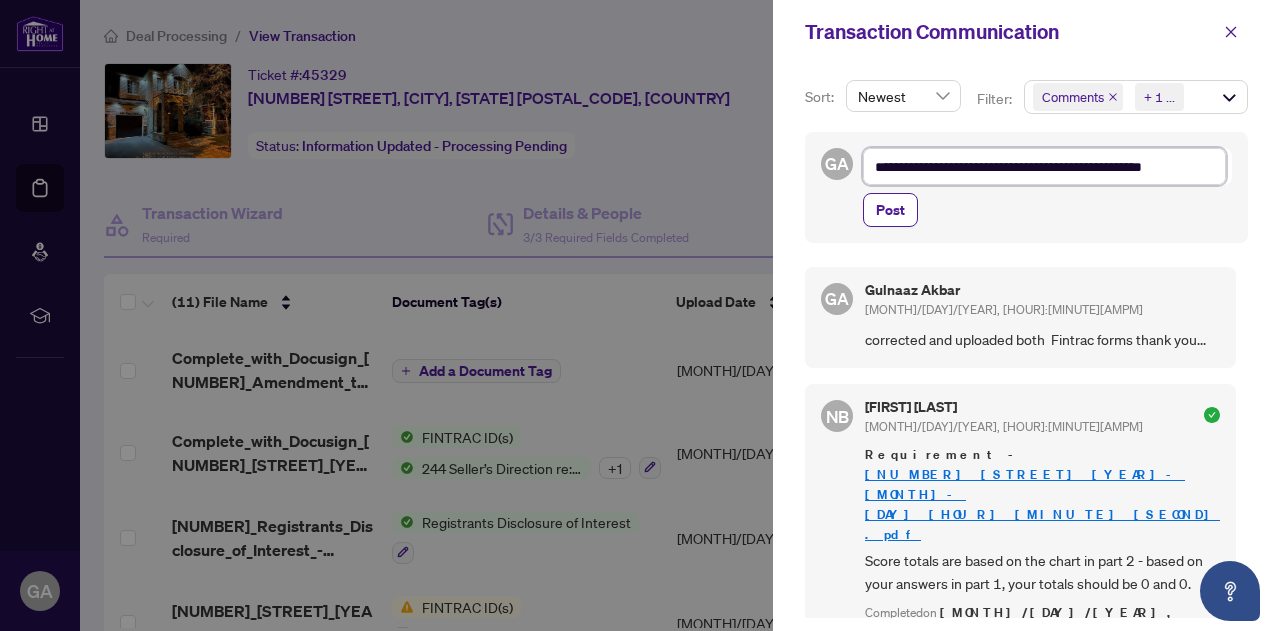type on "**********" 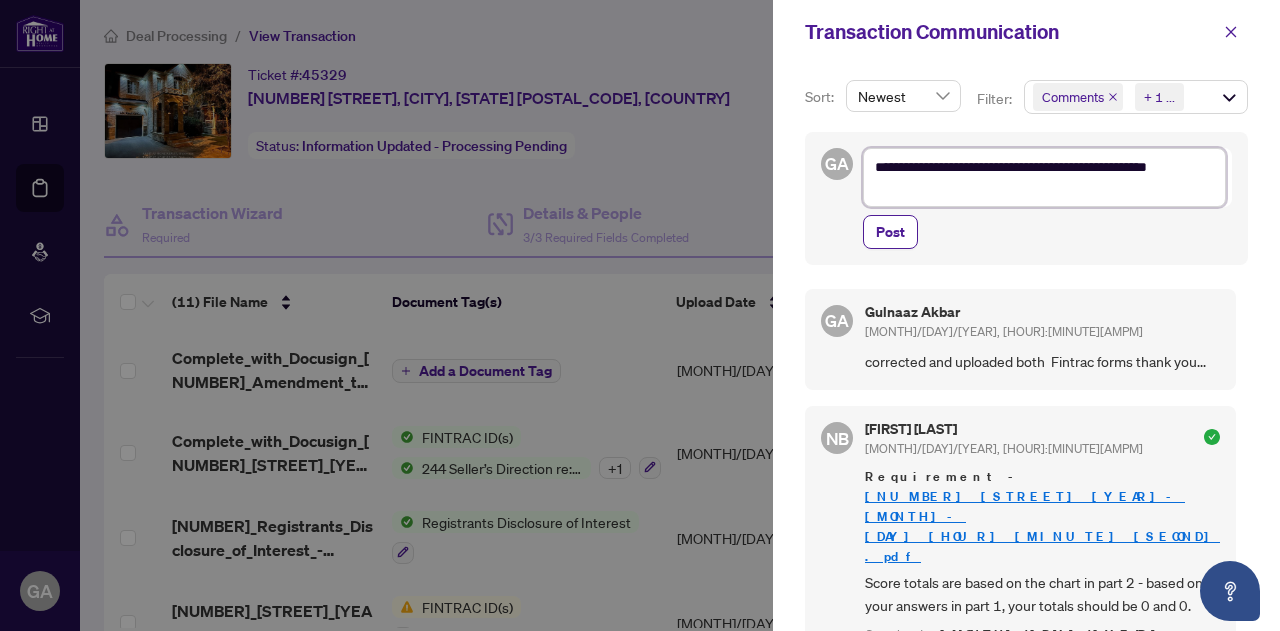 type on "**********" 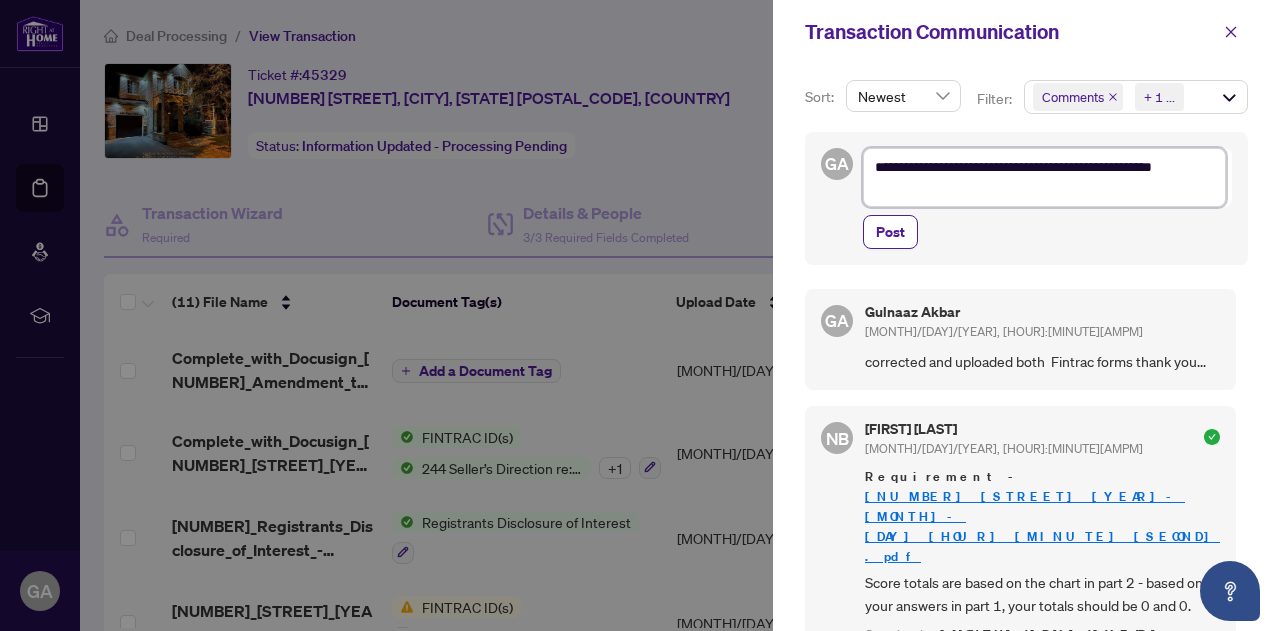 type on "**********" 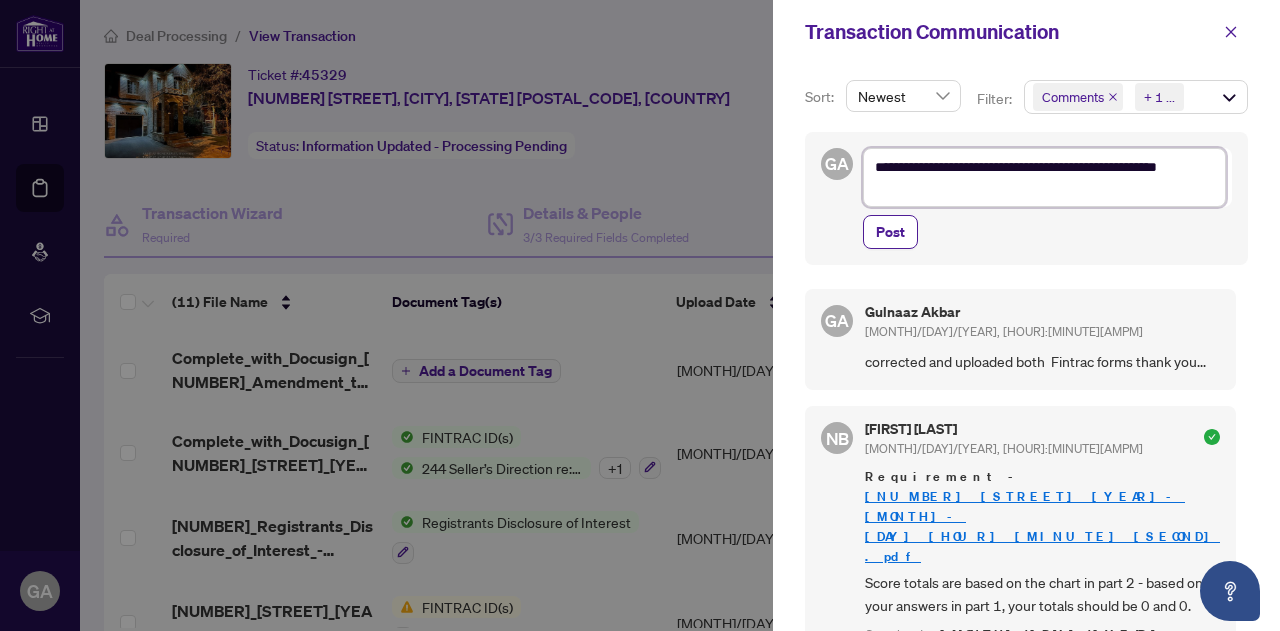 type on "**********" 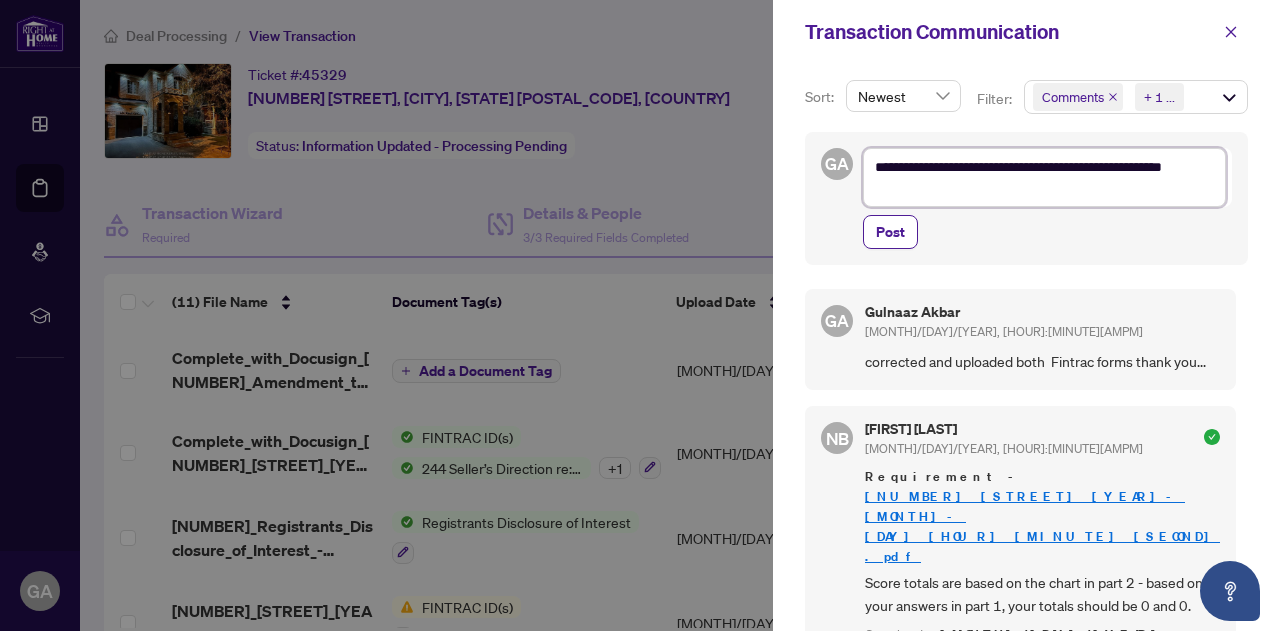 type on "**********" 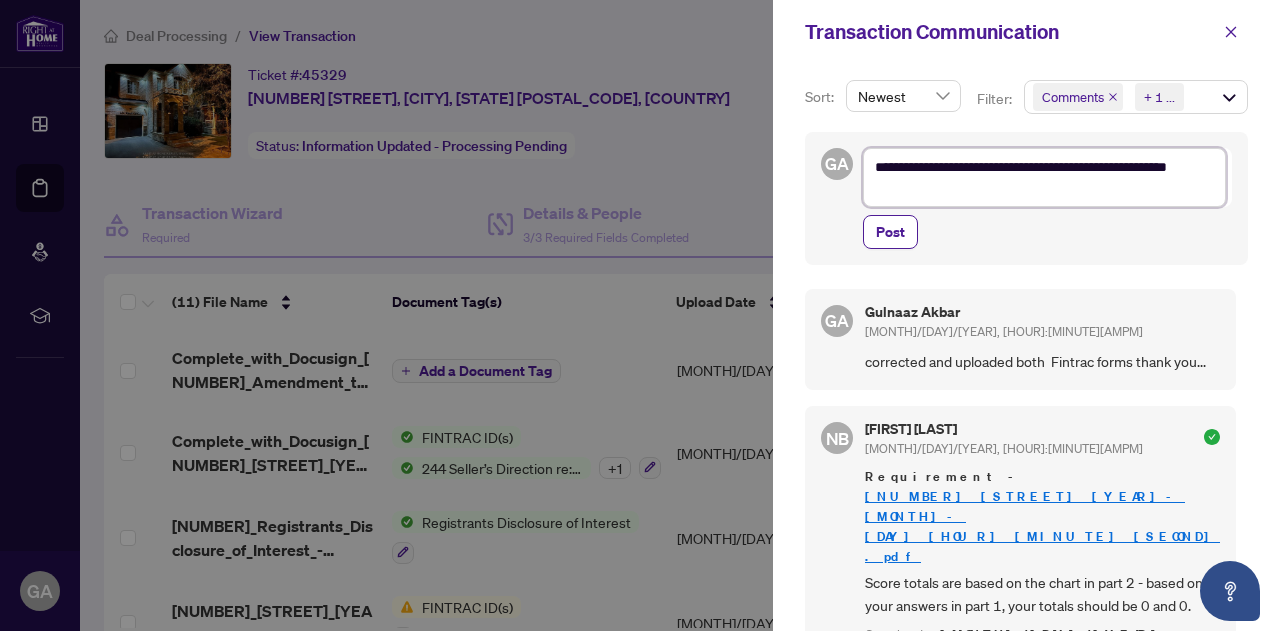 type on "**********" 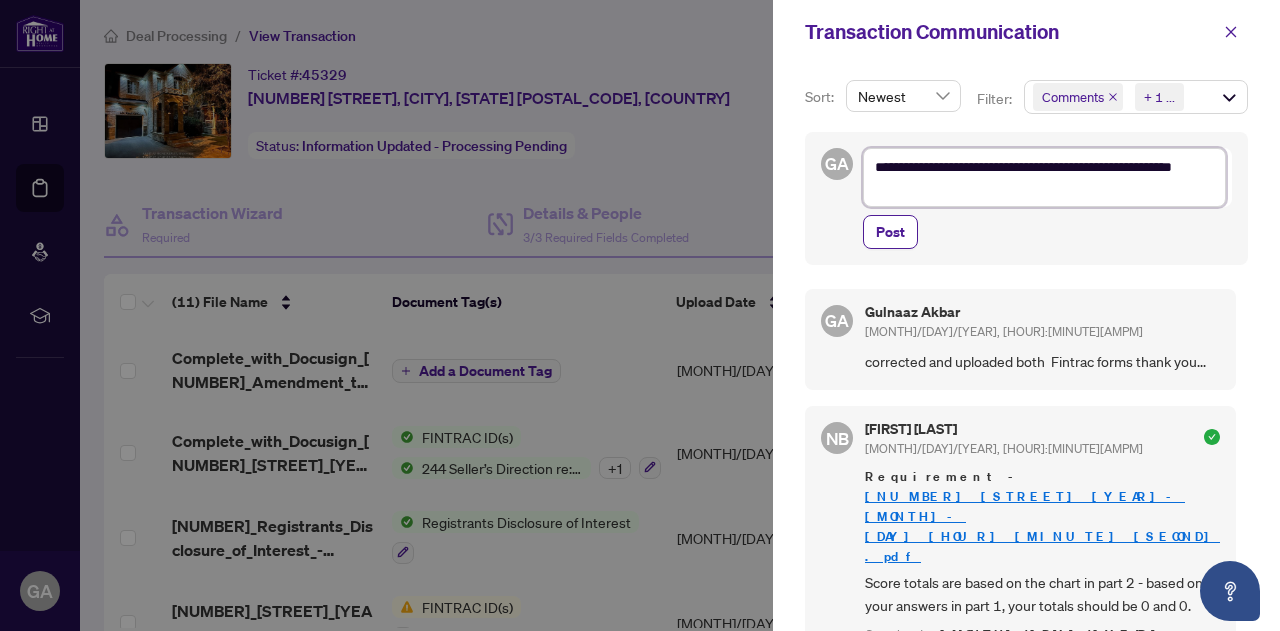 type on "**********" 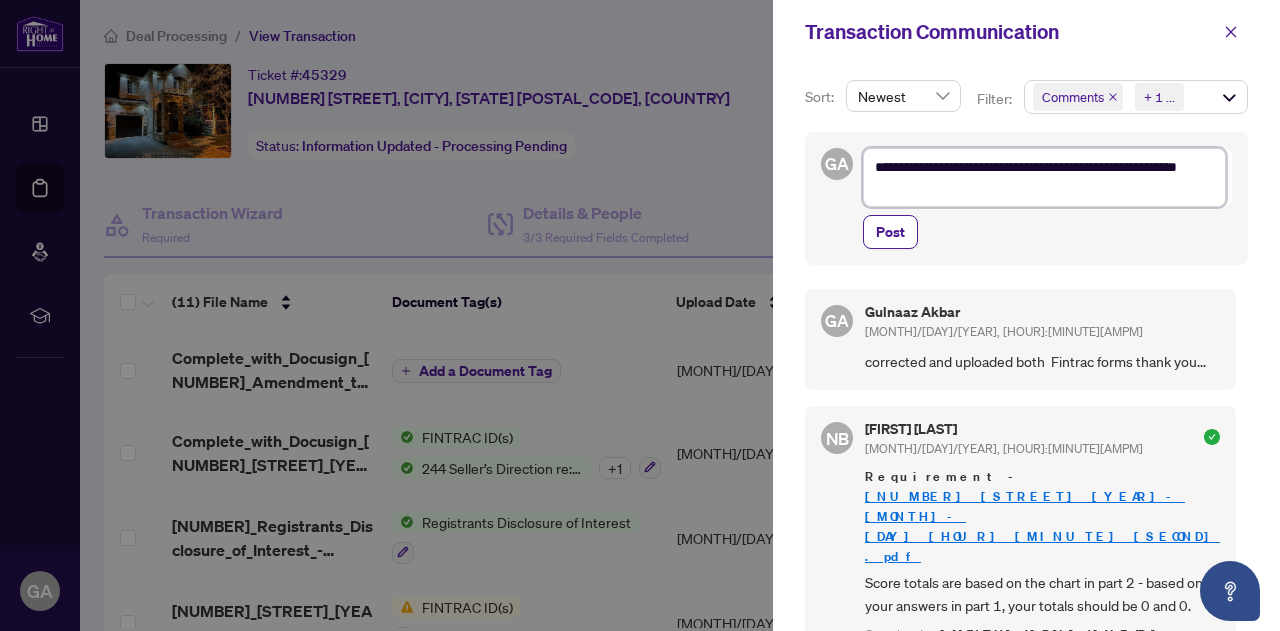 type on "**********" 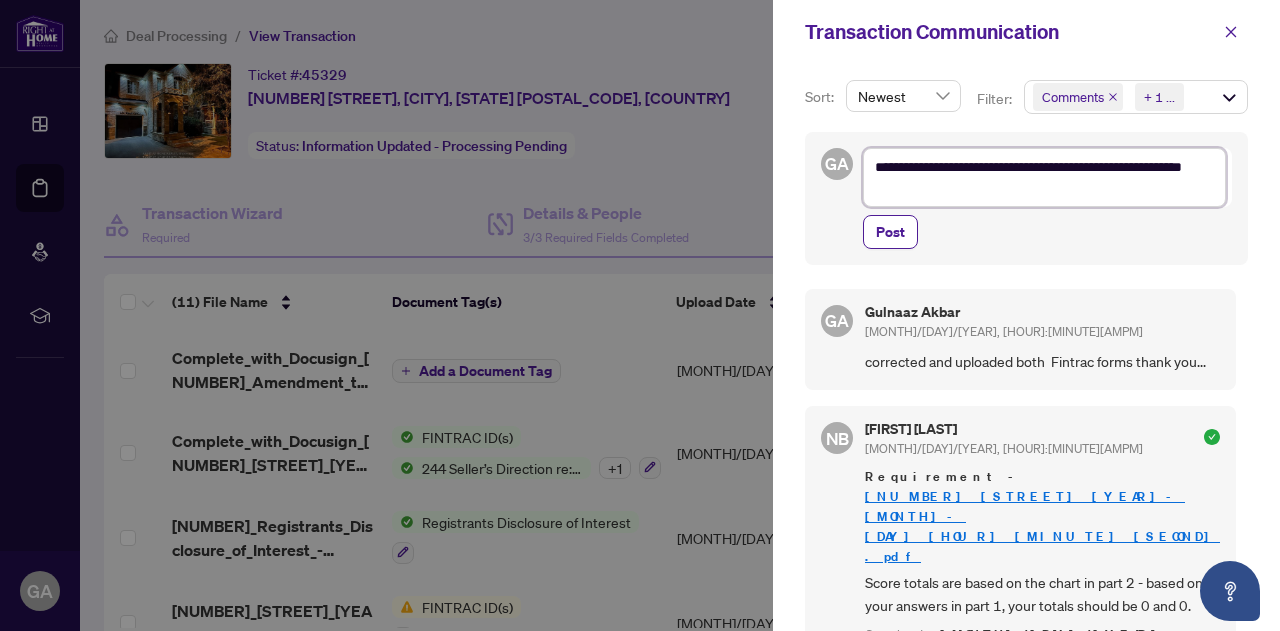 type on "**********" 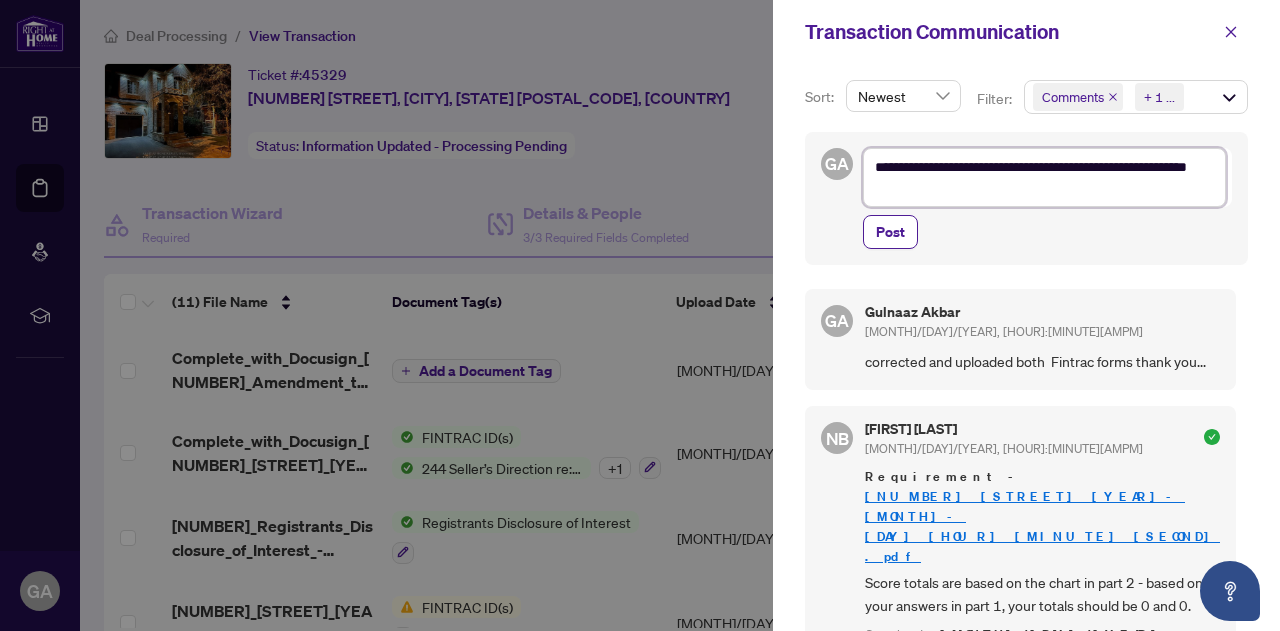type on "**********" 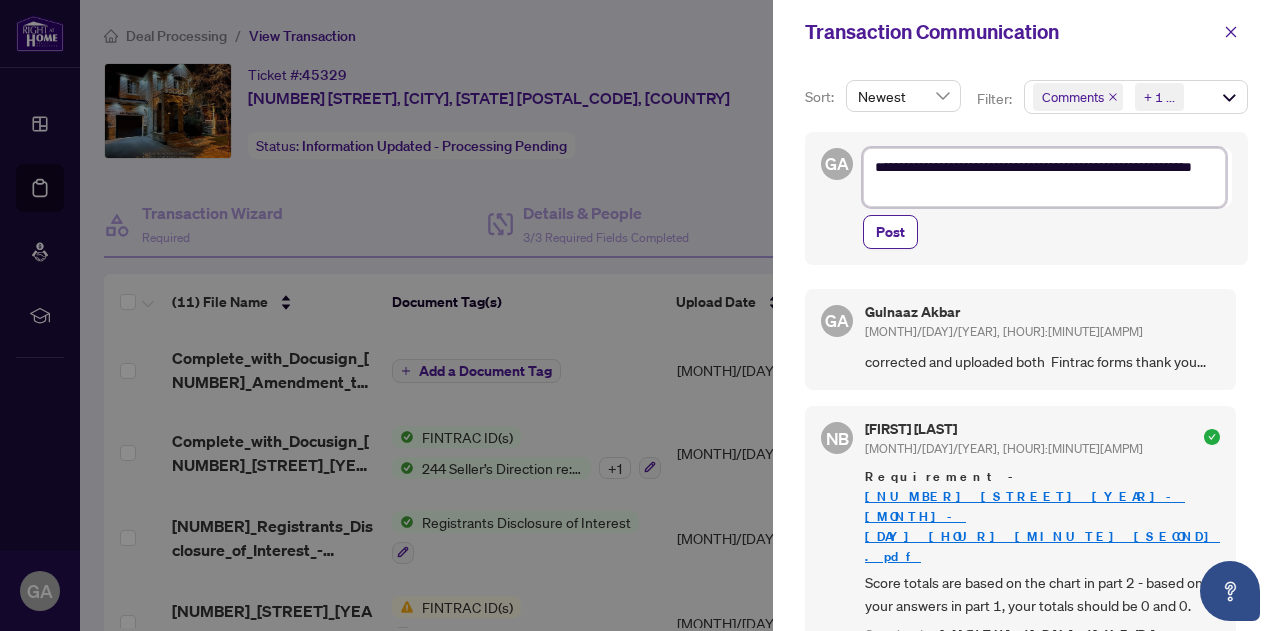 type on "**********" 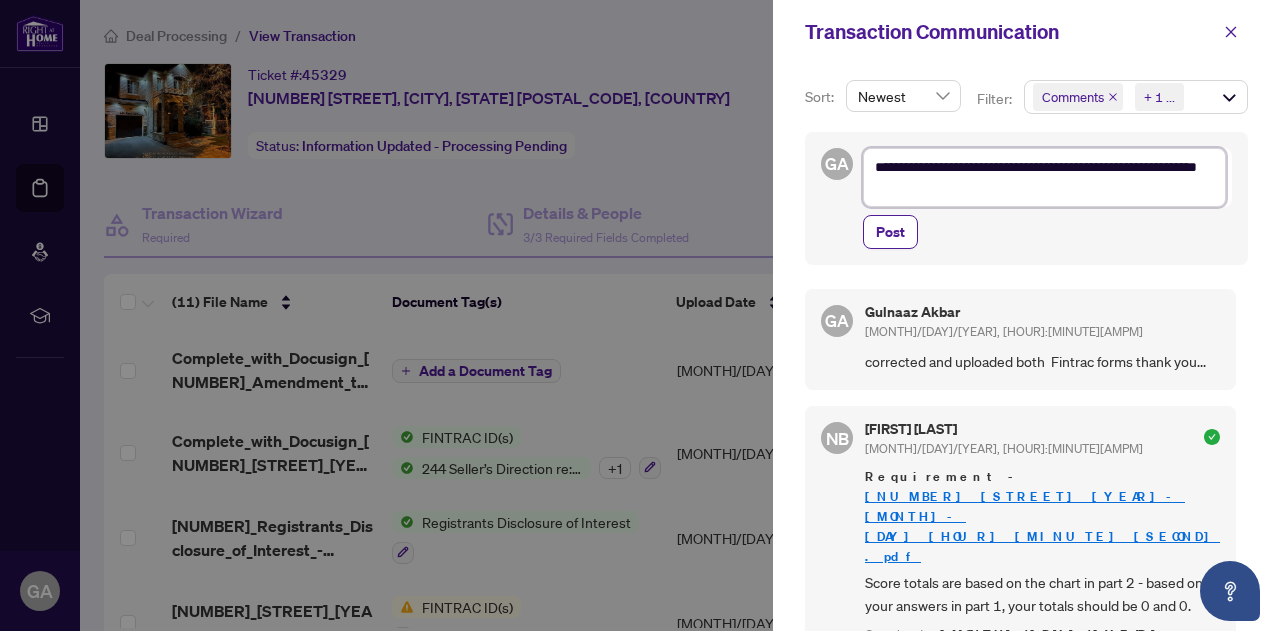 type on "**********" 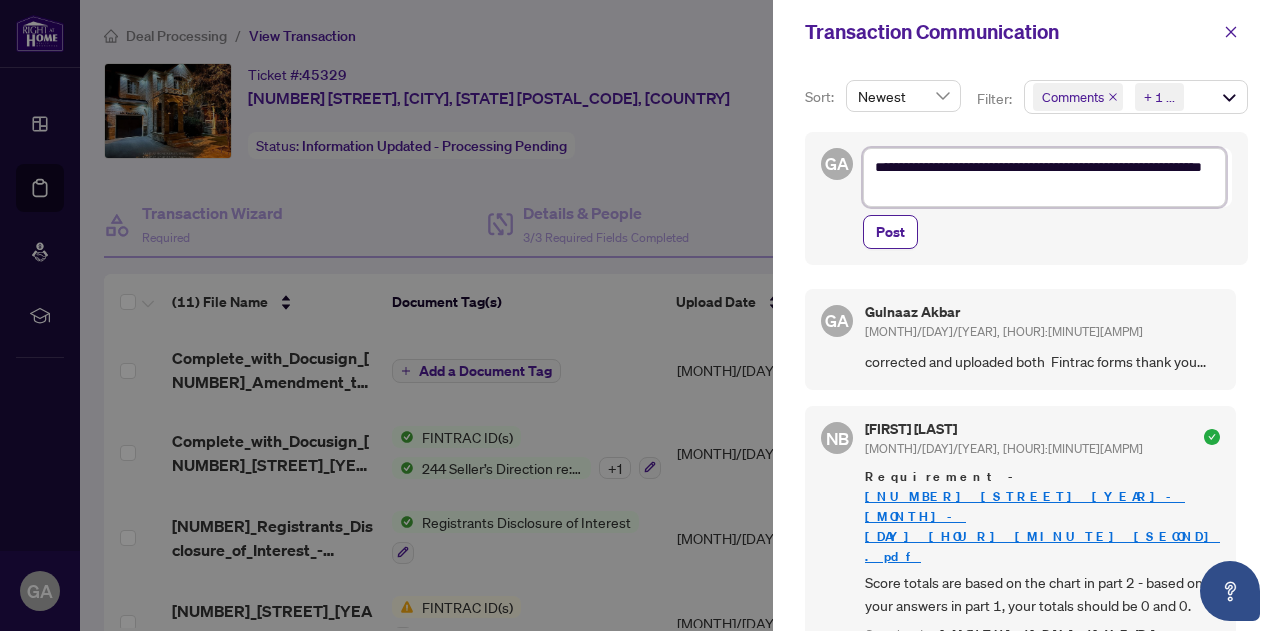 type on "**********" 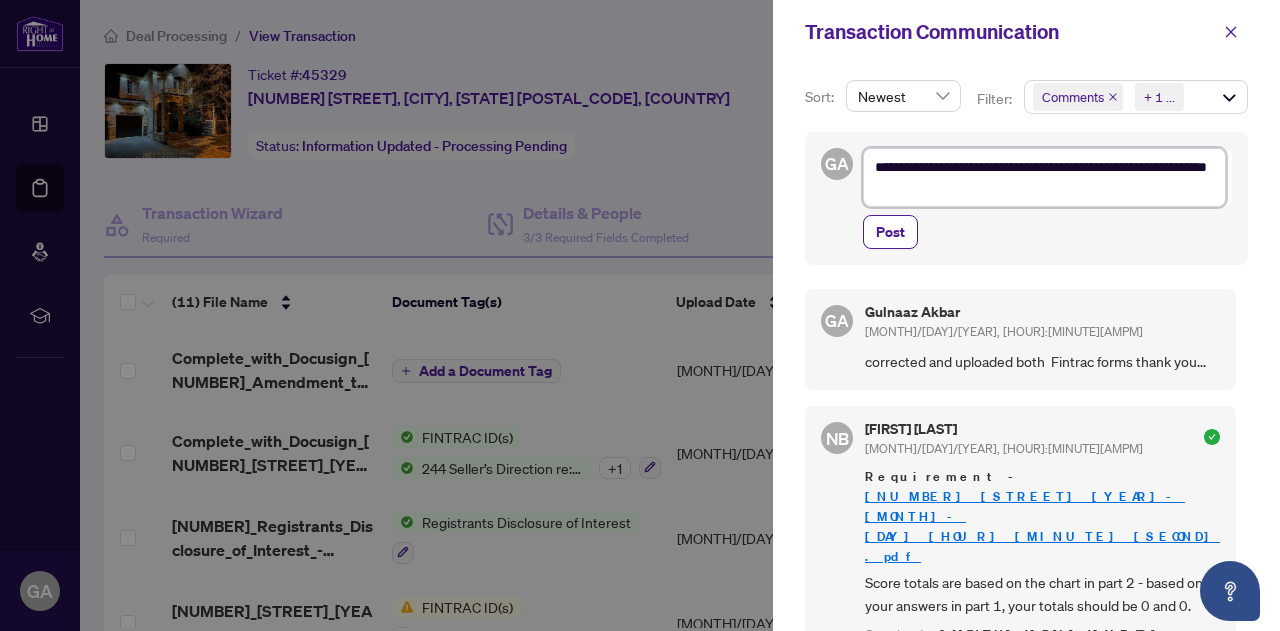type on "**********" 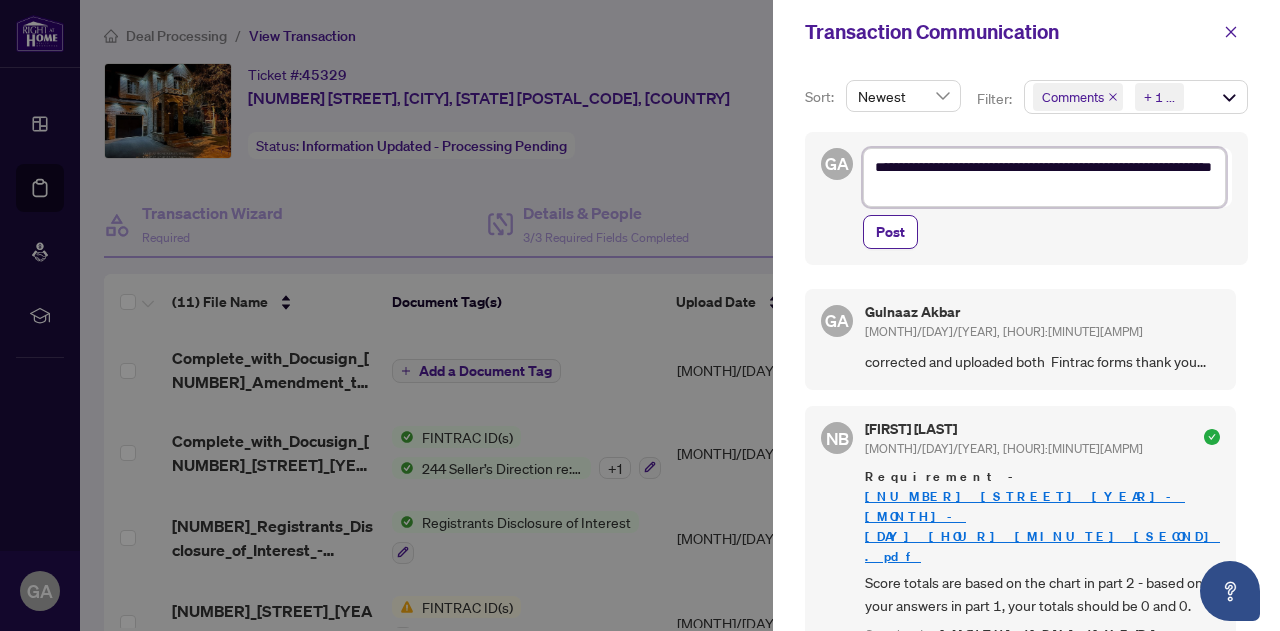type on "**********" 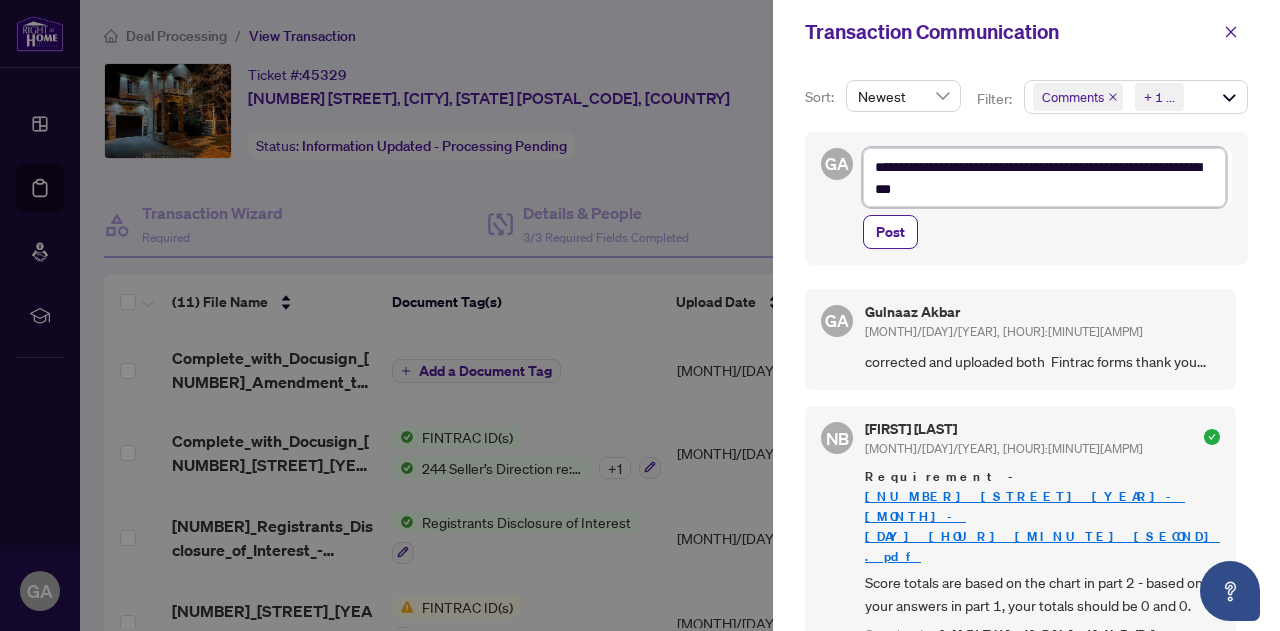 type on "**********" 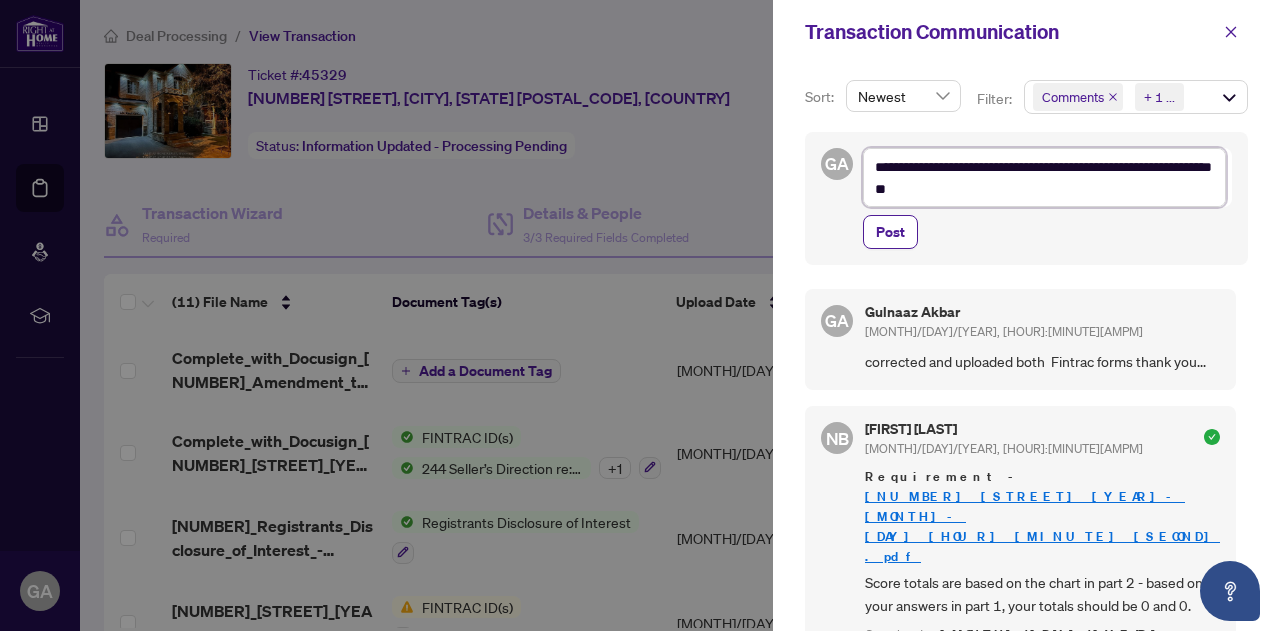 type on "**********" 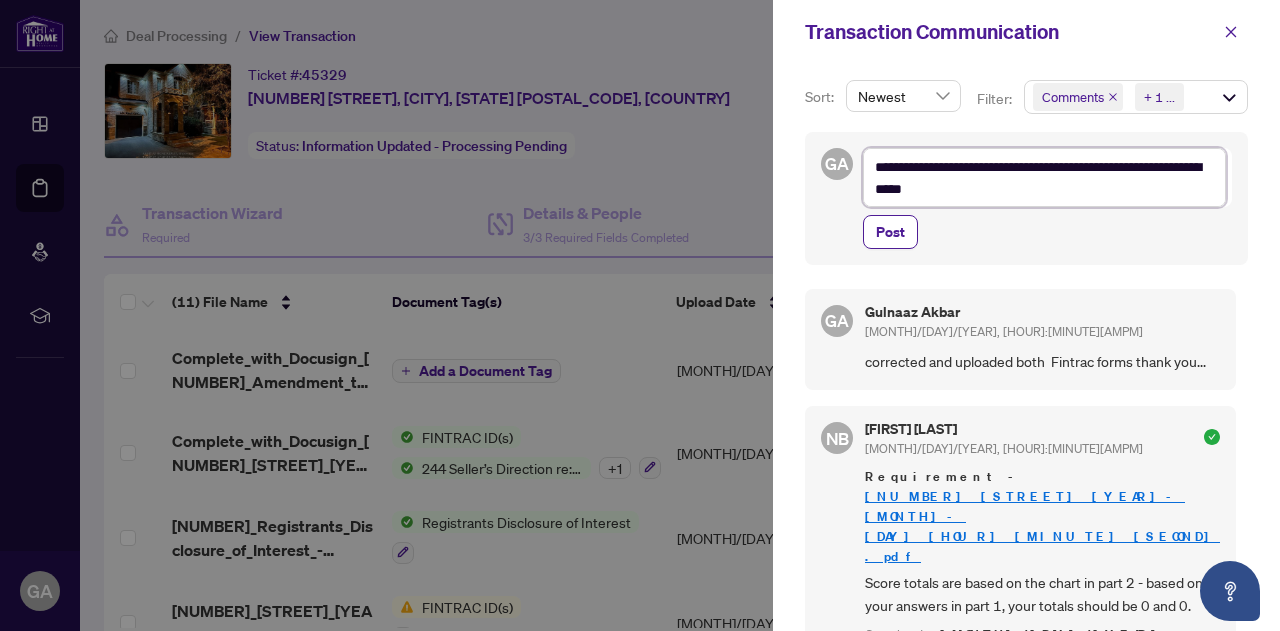 type on "**********" 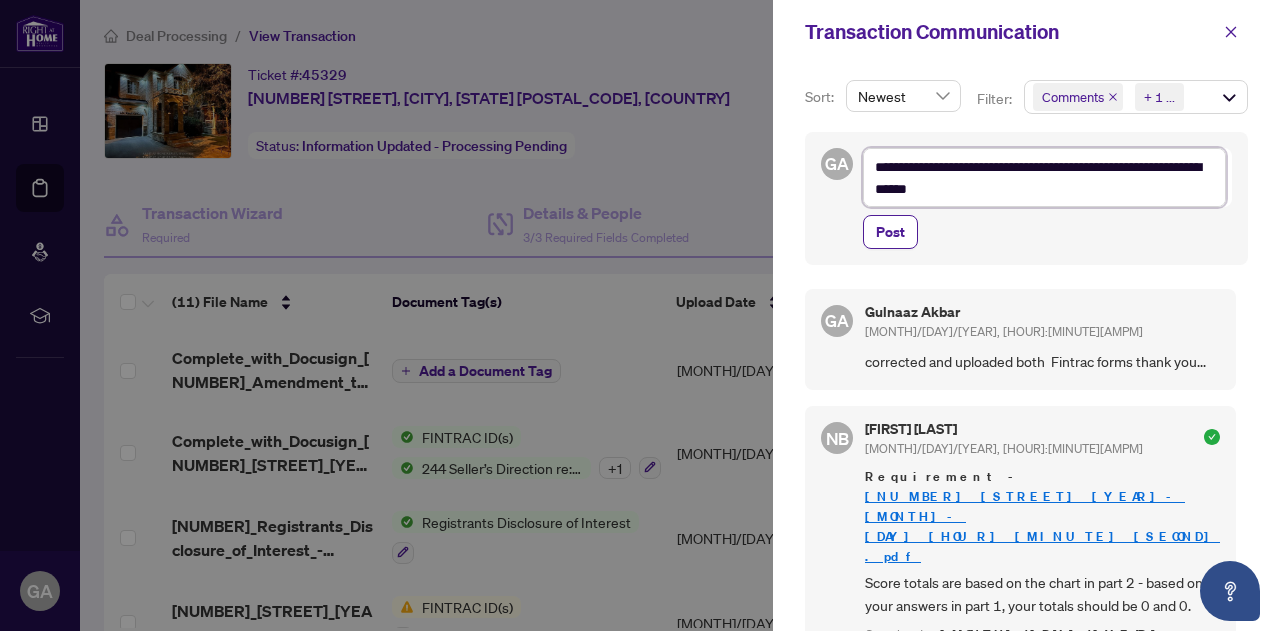 type on "**********" 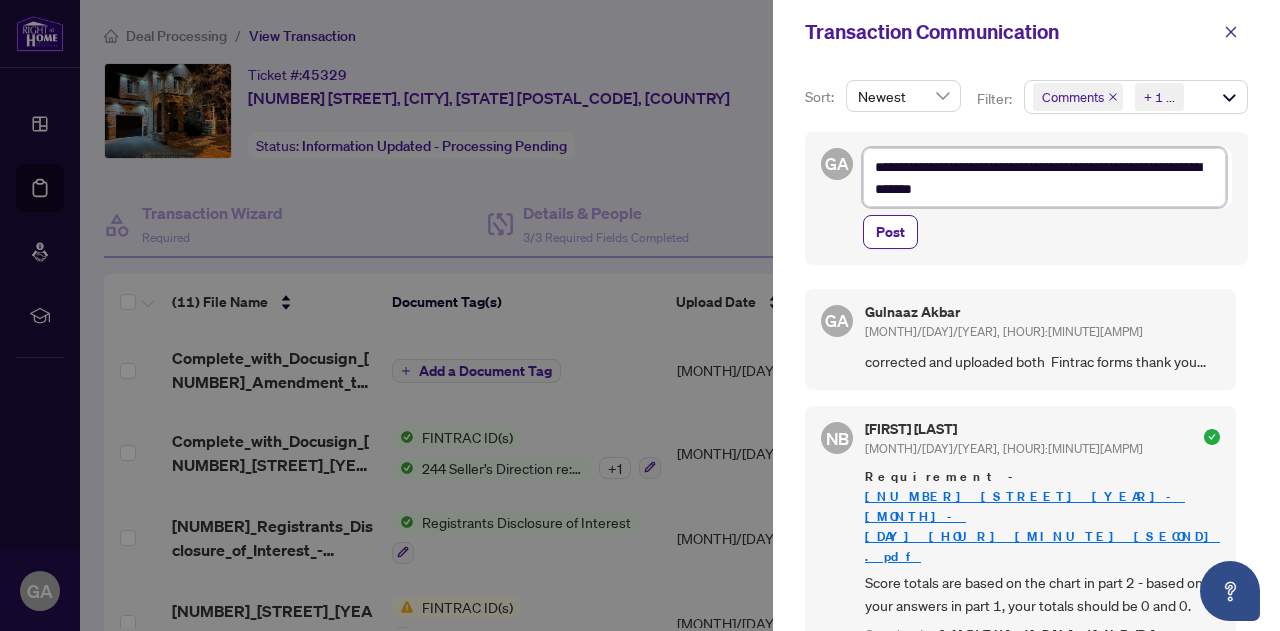 type on "**********" 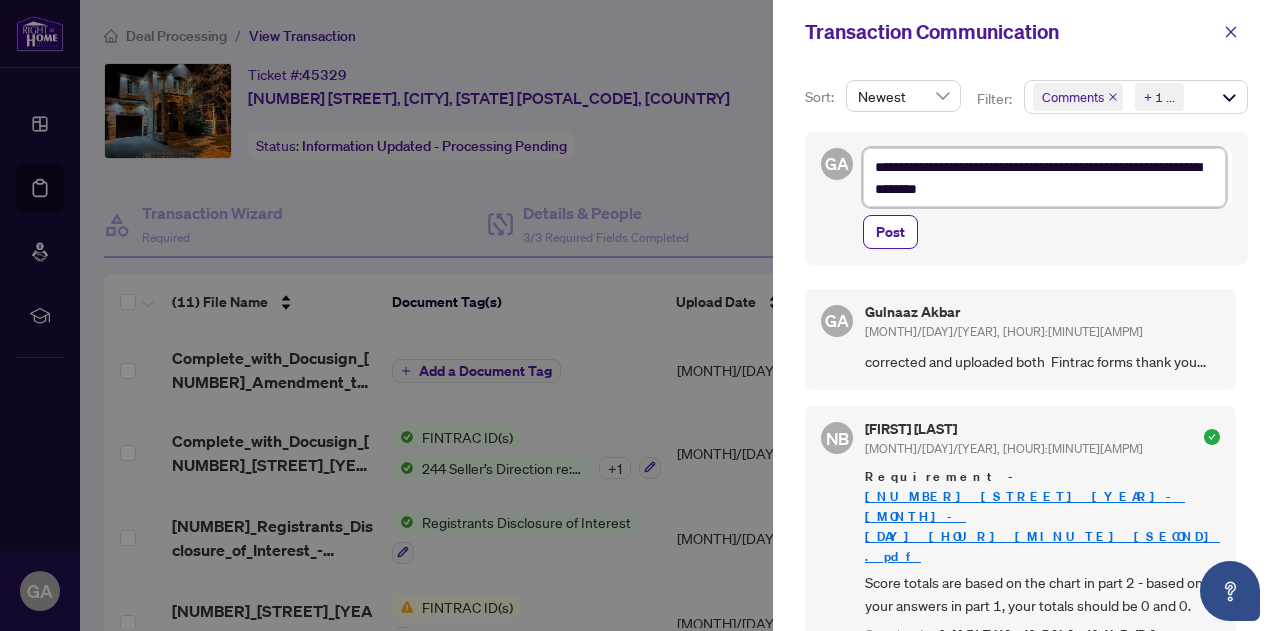 type on "**********" 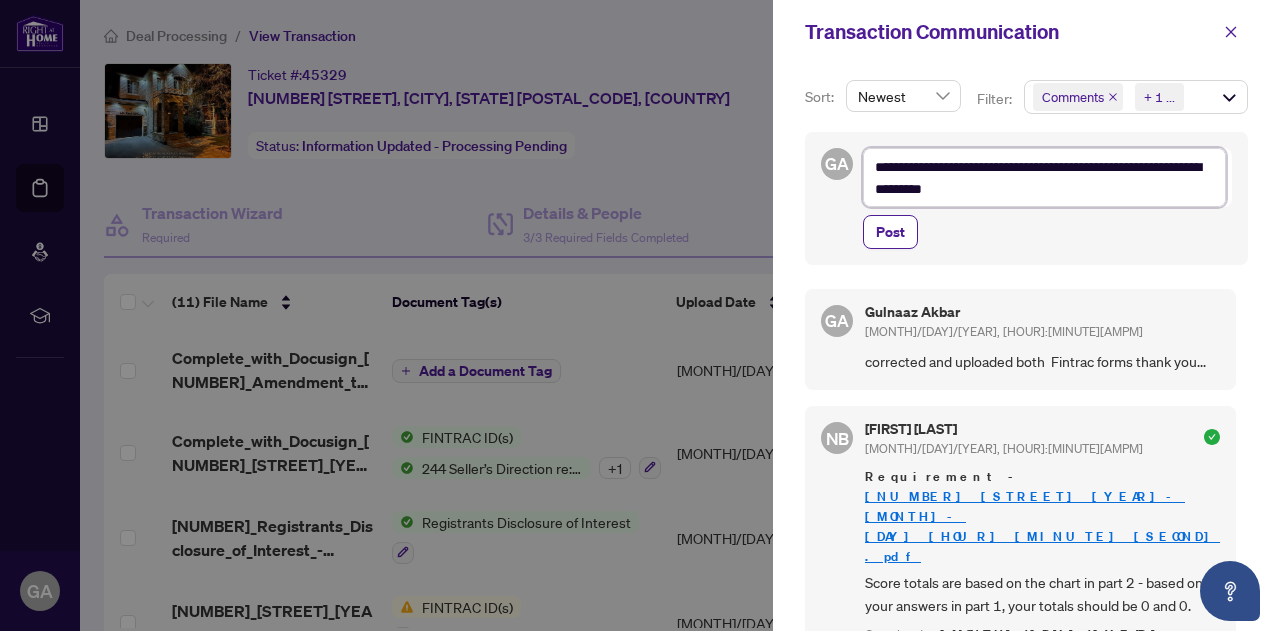 type on "**********" 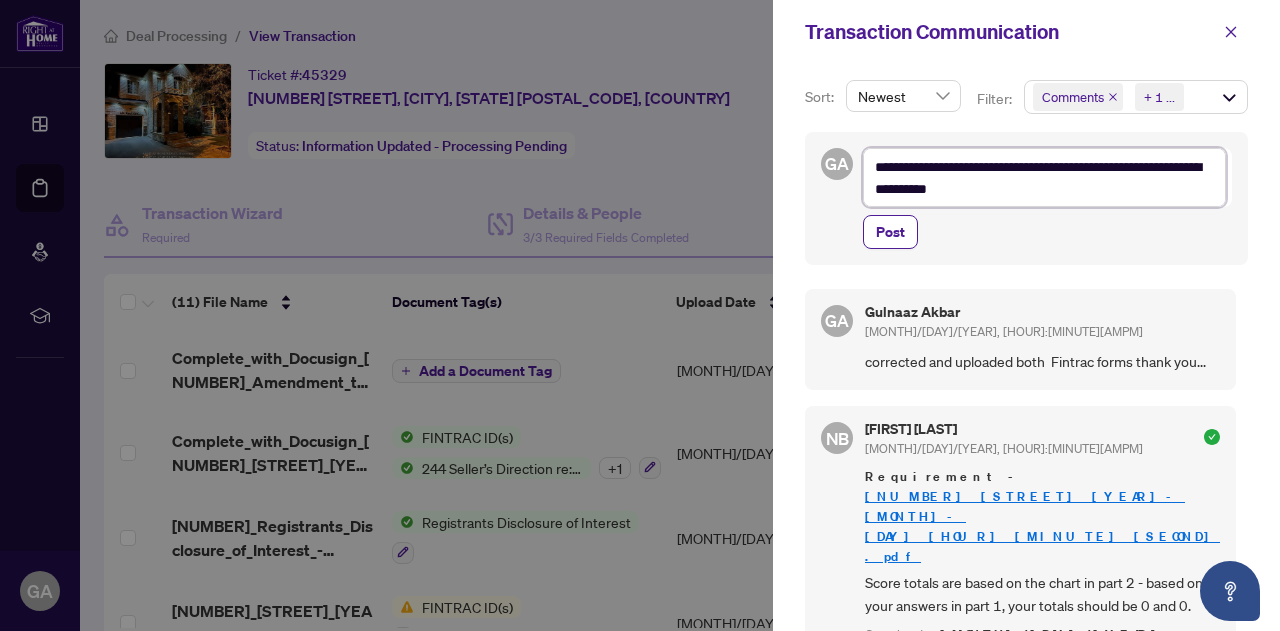 type on "**********" 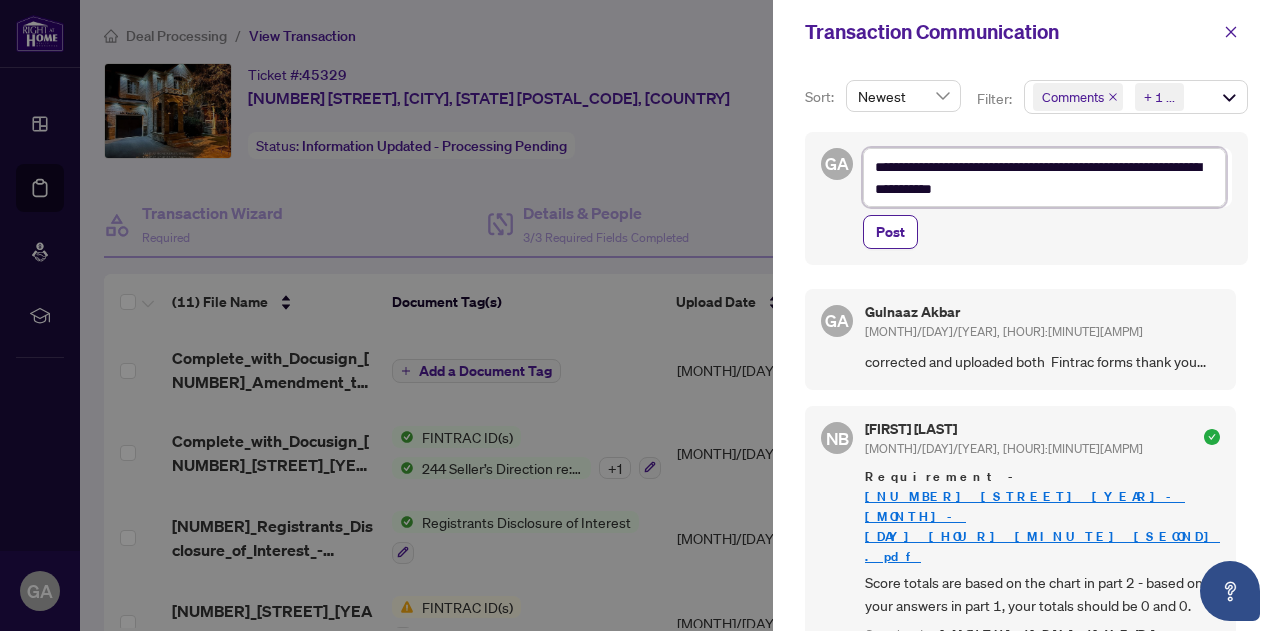 type on "**********" 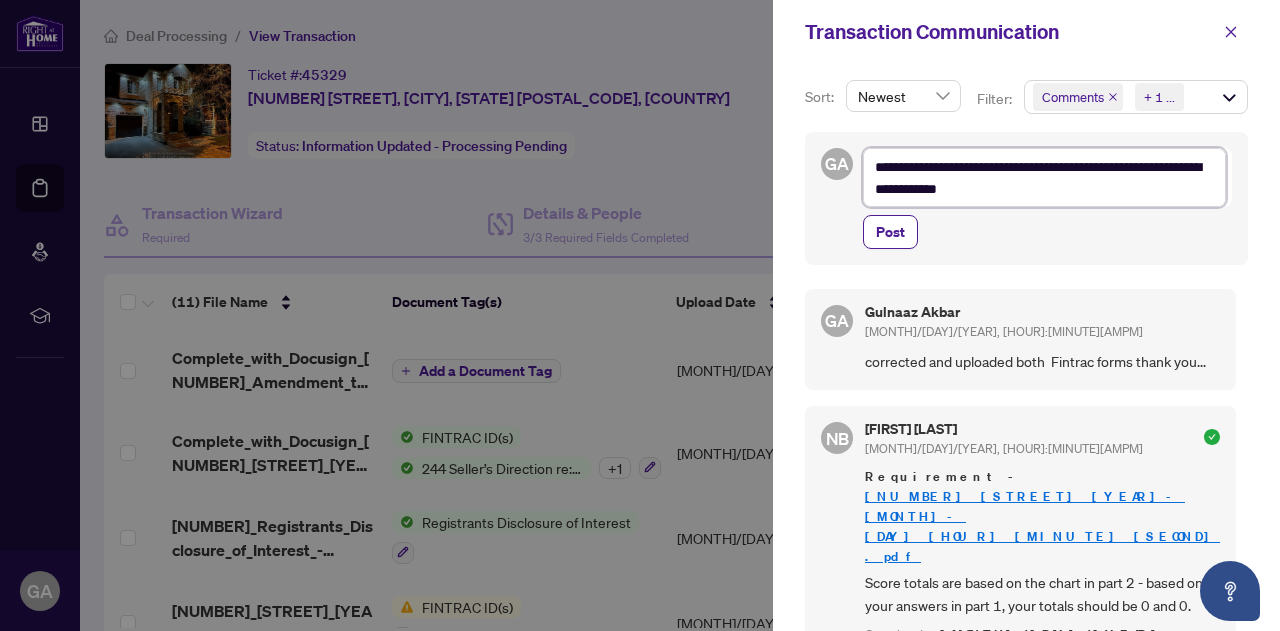 type on "**********" 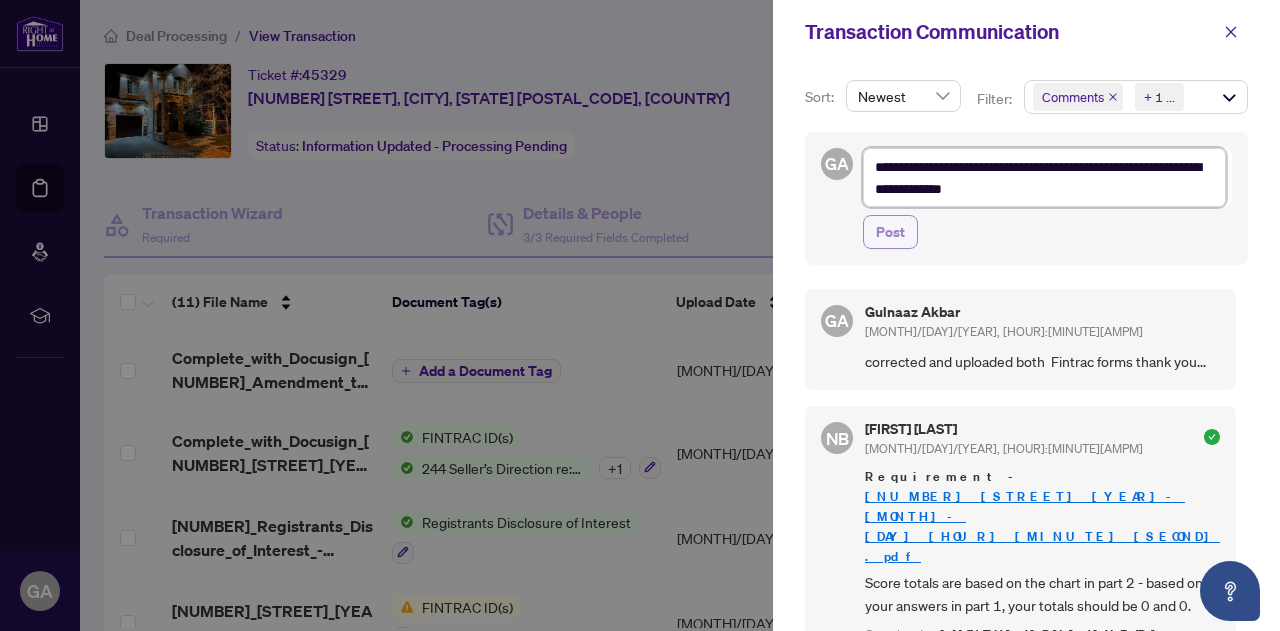type on "**********" 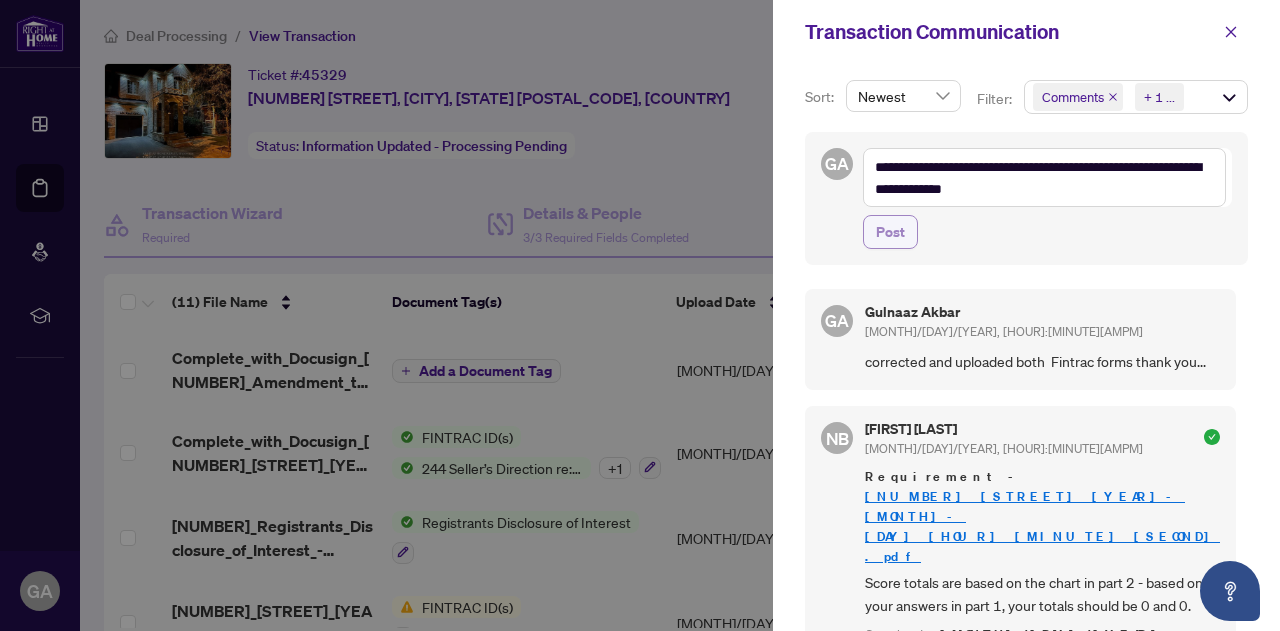 click on "Post" at bounding box center [890, 232] 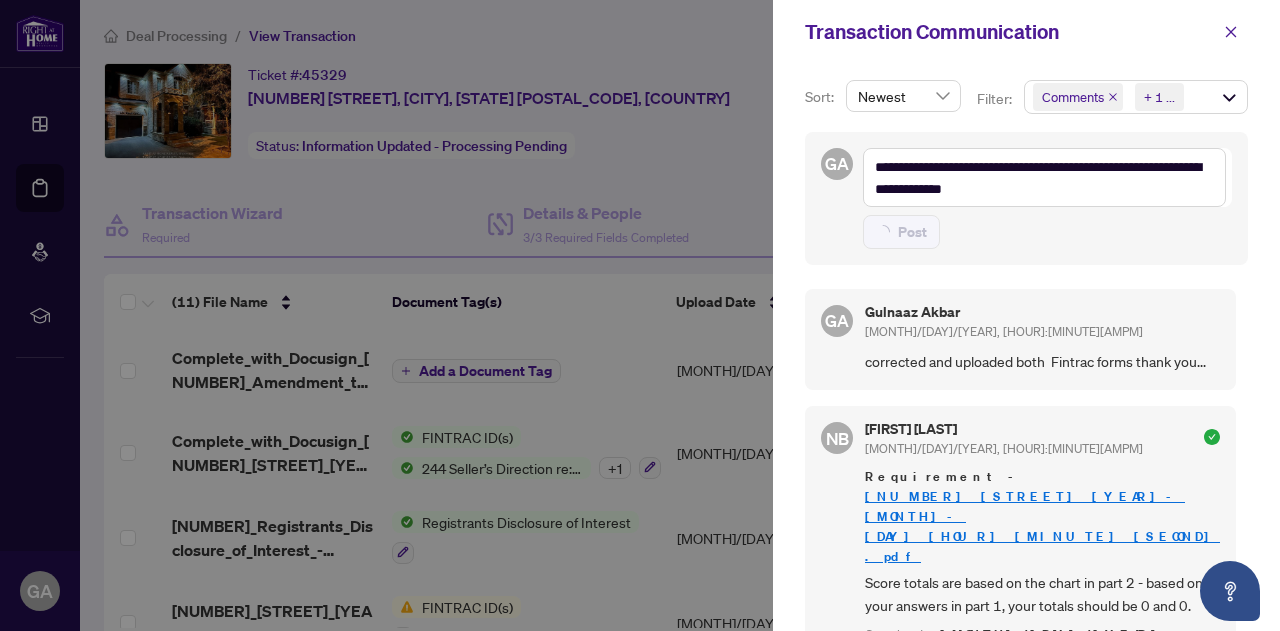 type 